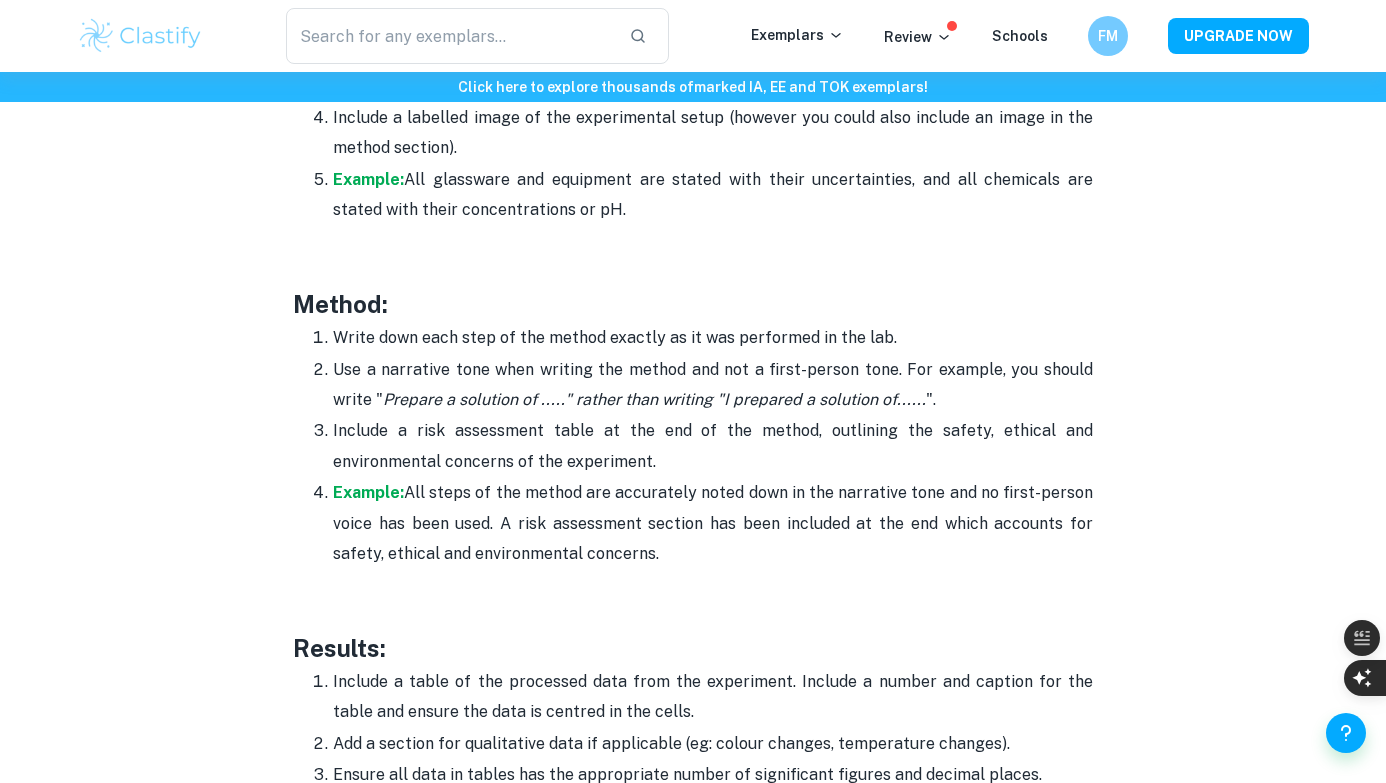 scroll, scrollTop: 4067, scrollLeft: 0, axis: vertical 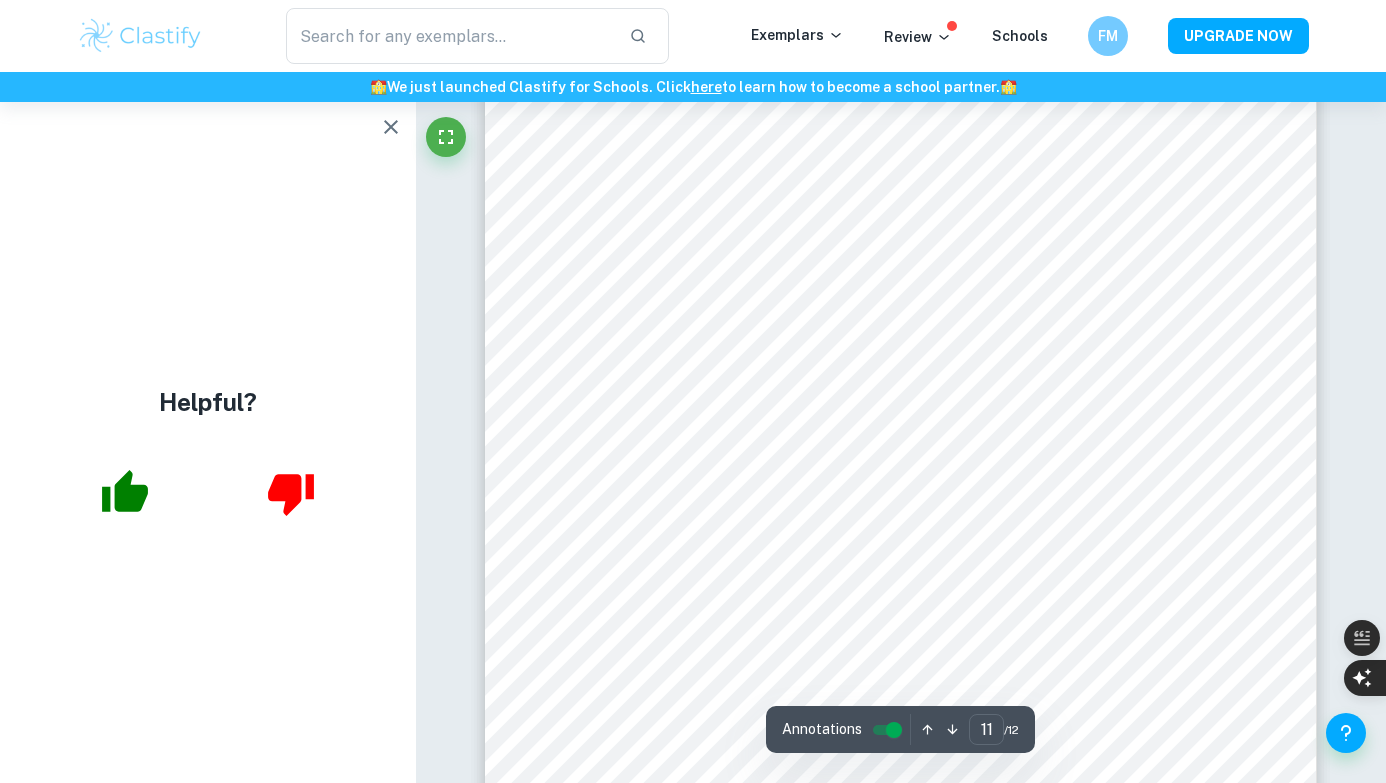 click 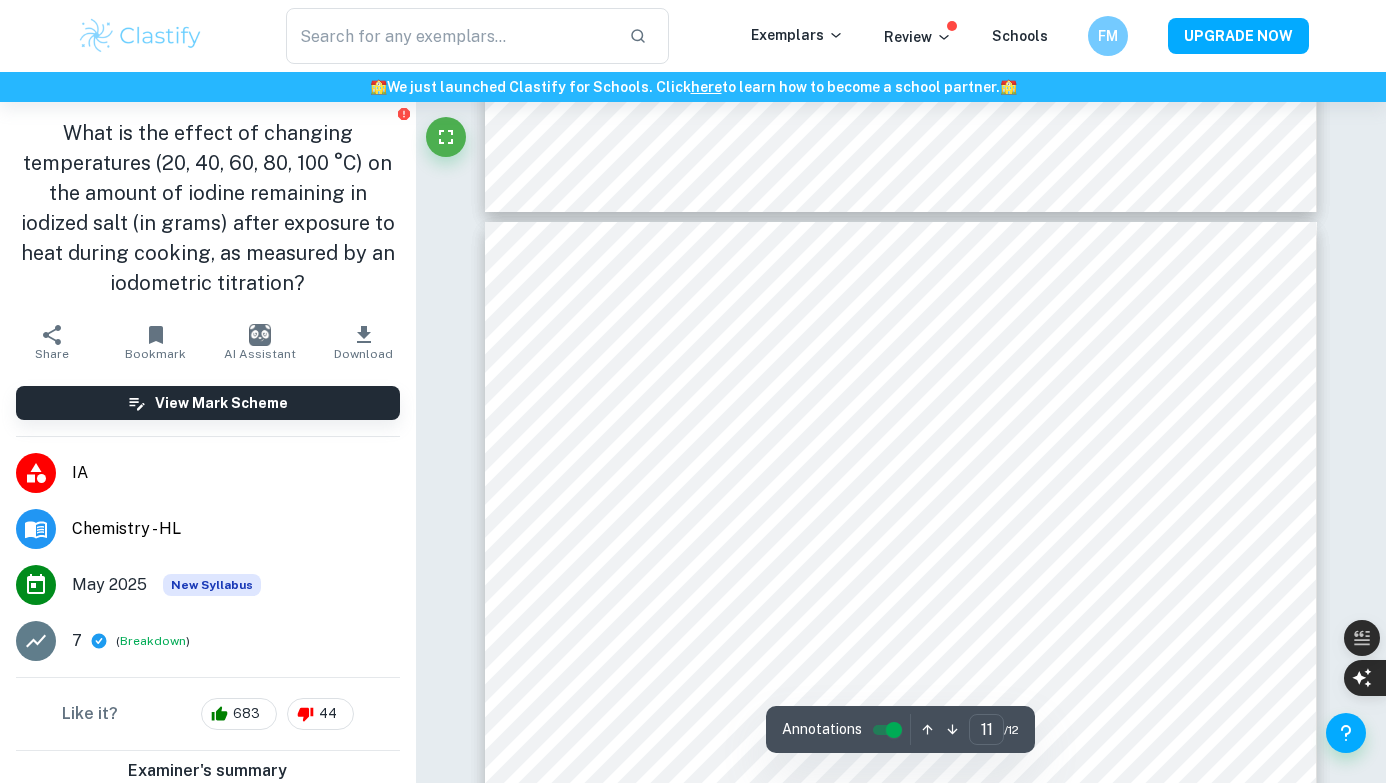 scroll, scrollTop: 10880, scrollLeft: 0, axis: vertical 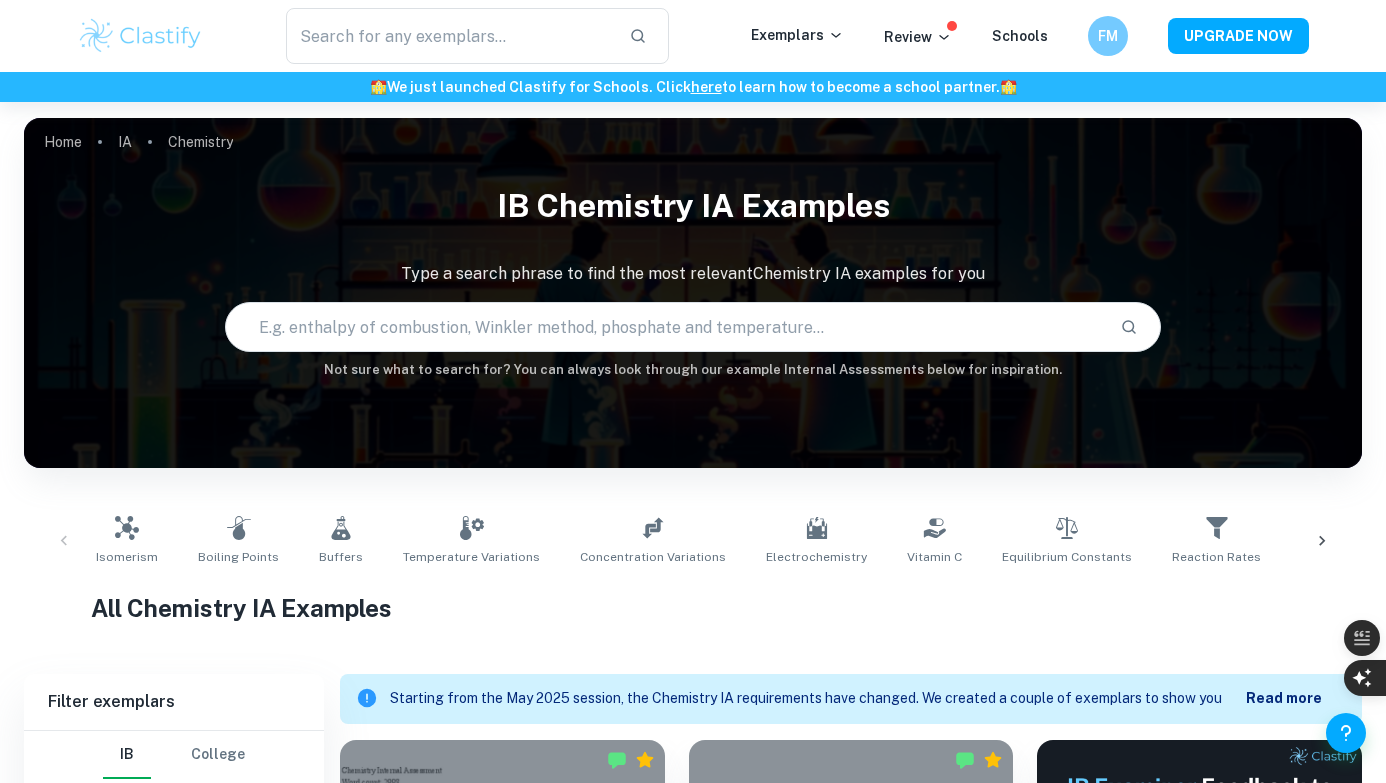 click at bounding box center (665, 327) 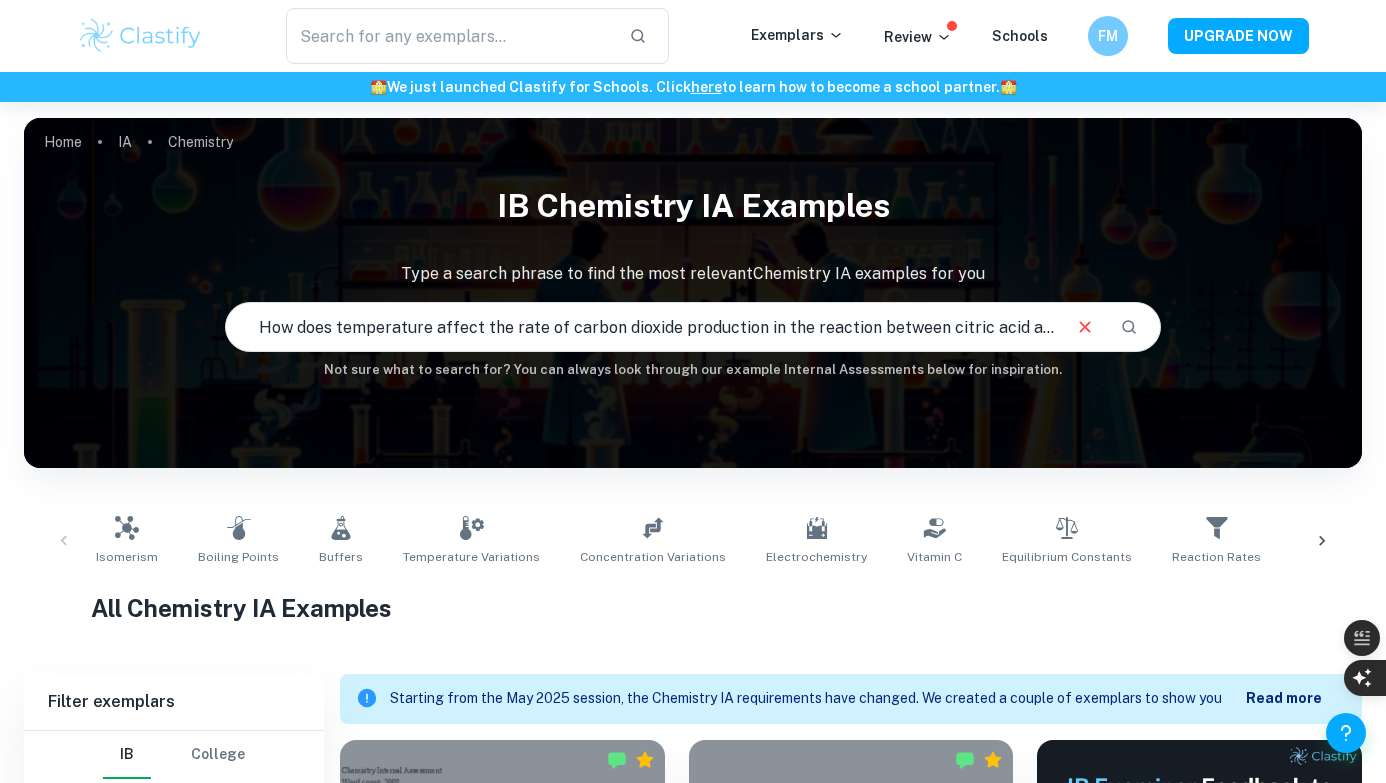 scroll, scrollTop: 0, scrollLeft: 592, axis: horizontal 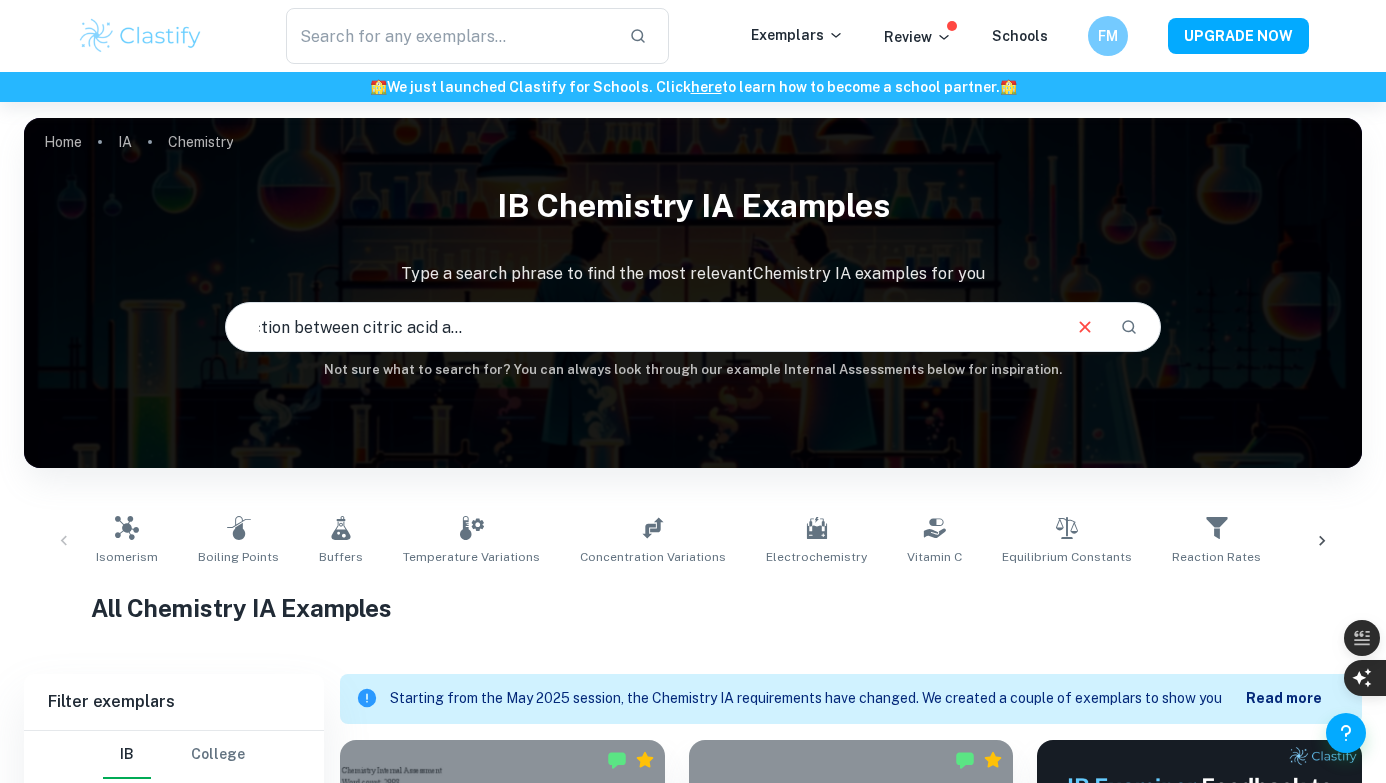 type on "How does temperature affect the rate of carbon dioxide production in the reaction between citric acid and sodium bicarbonate in effervescent aspirin tablets, measured using a gas syringe?" 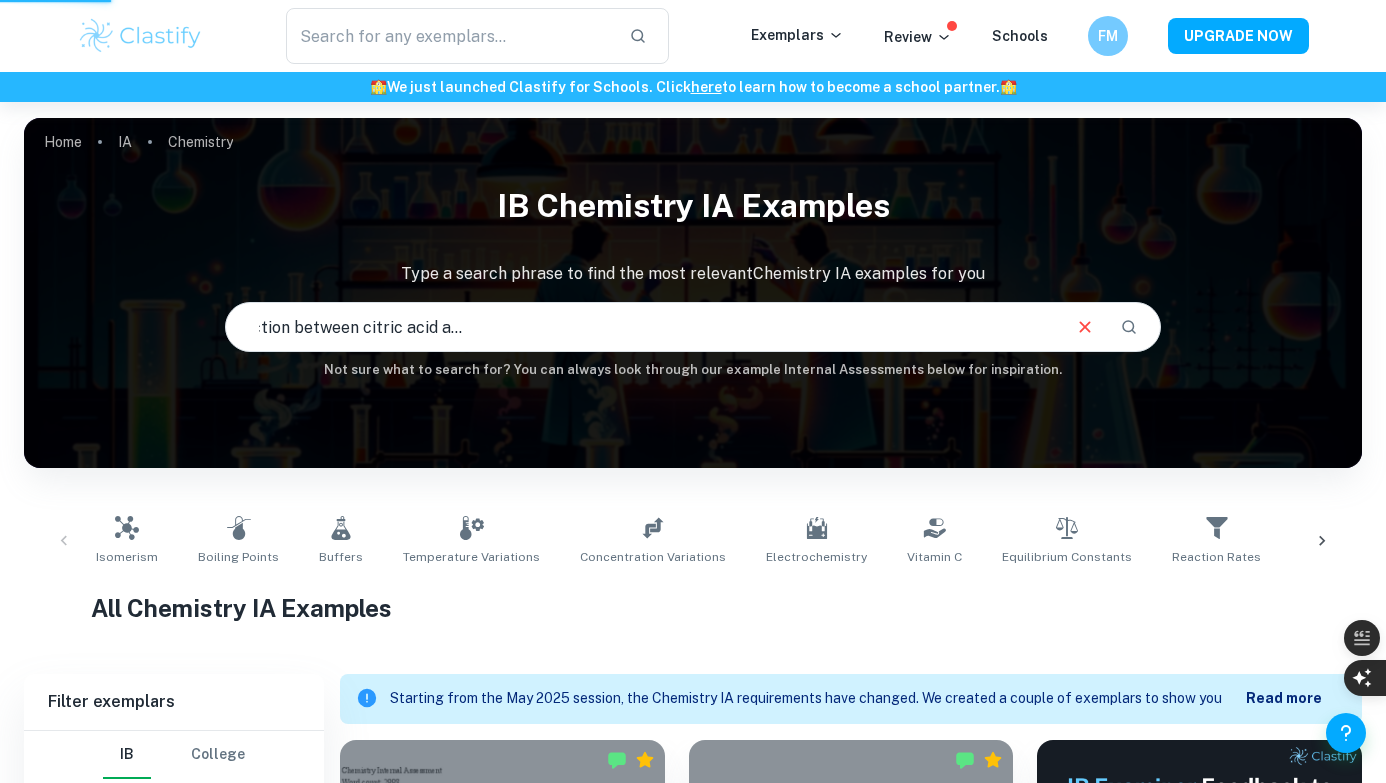 scroll, scrollTop: 0, scrollLeft: 0, axis: both 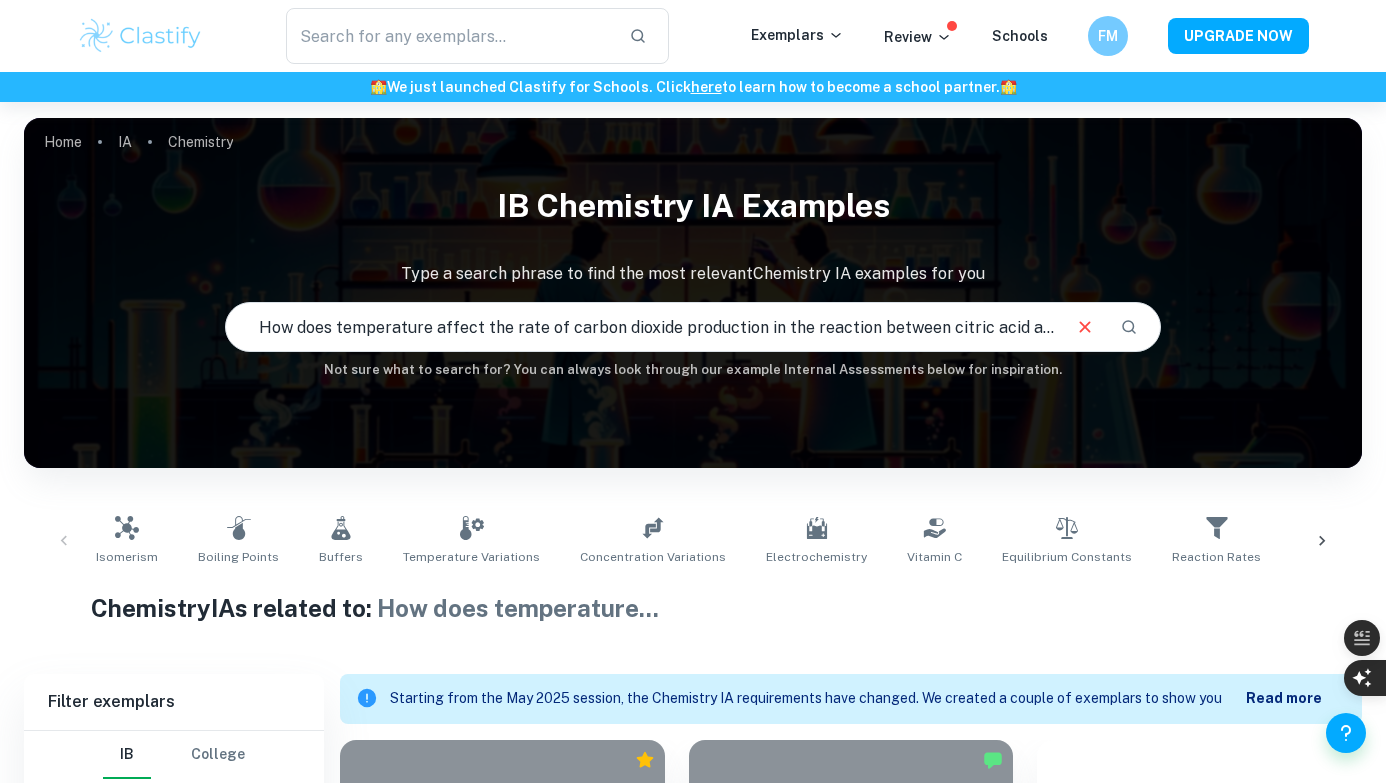 click 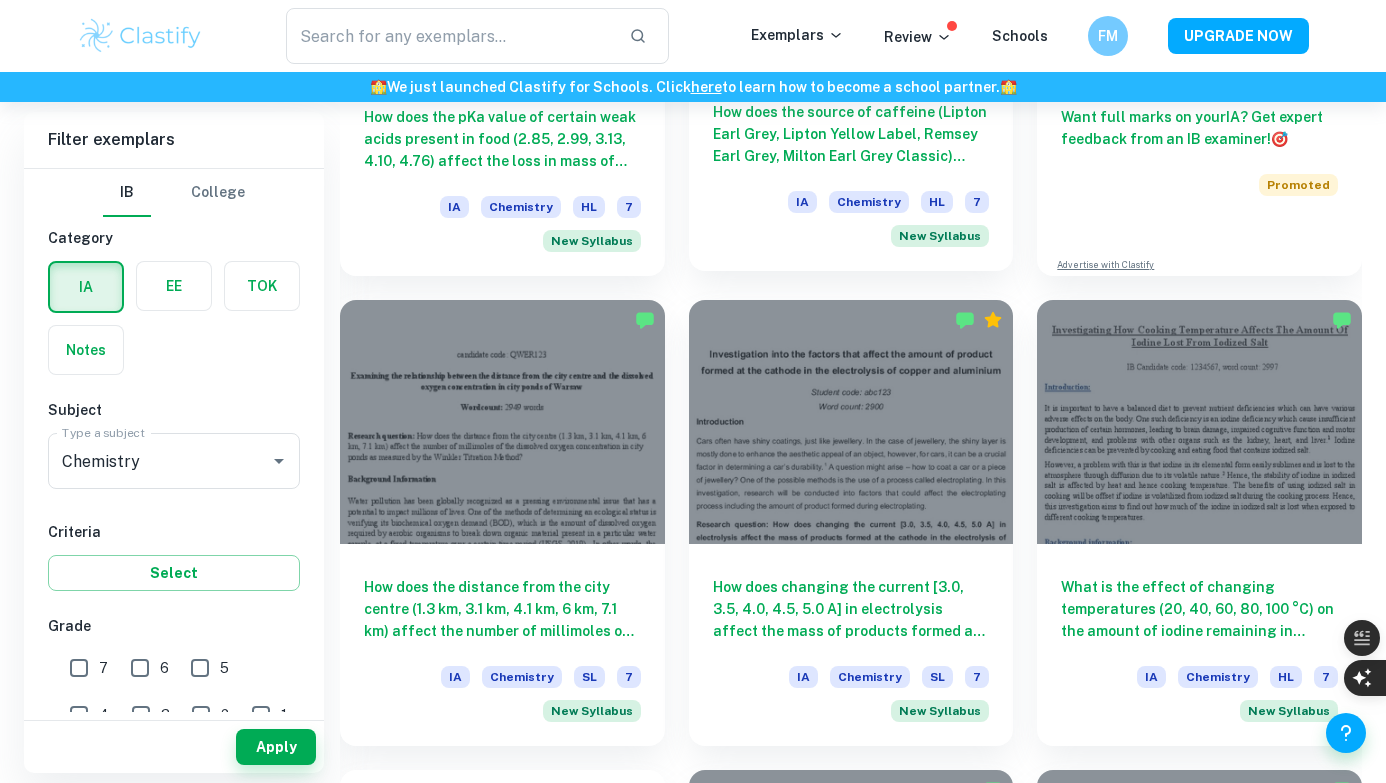 scroll, scrollTop: 911, scrollLeft: 0, axis: vertical 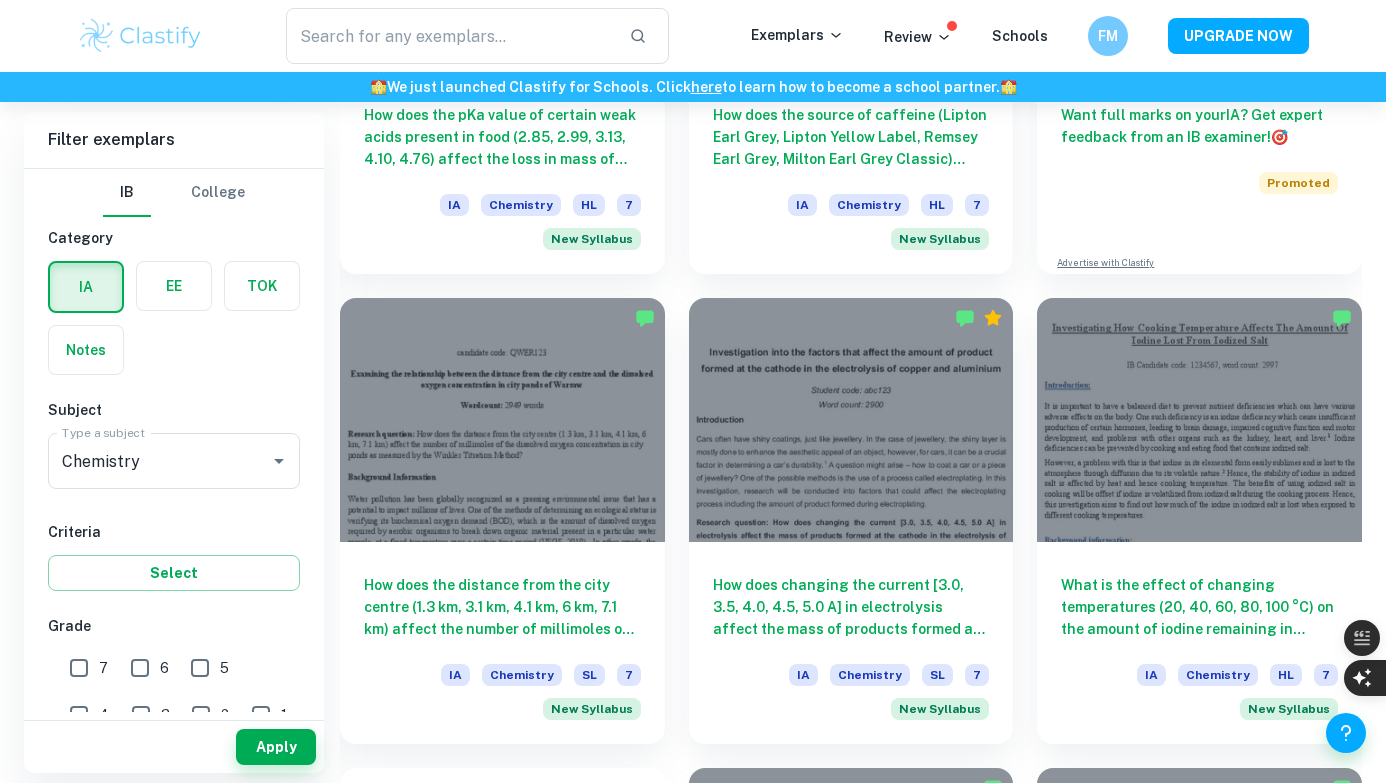 click on "How does the distance from the city centre (1.3 km, 3.1 km, 4.1 km, 6 km, 7.1 km) affect the number of millimoles of the dissolved oxygen concentration in city ponds as measured by the Winkler Titration Method? IA Chemistry SL 7 New Syllabus" at bounding box center [490, 508] 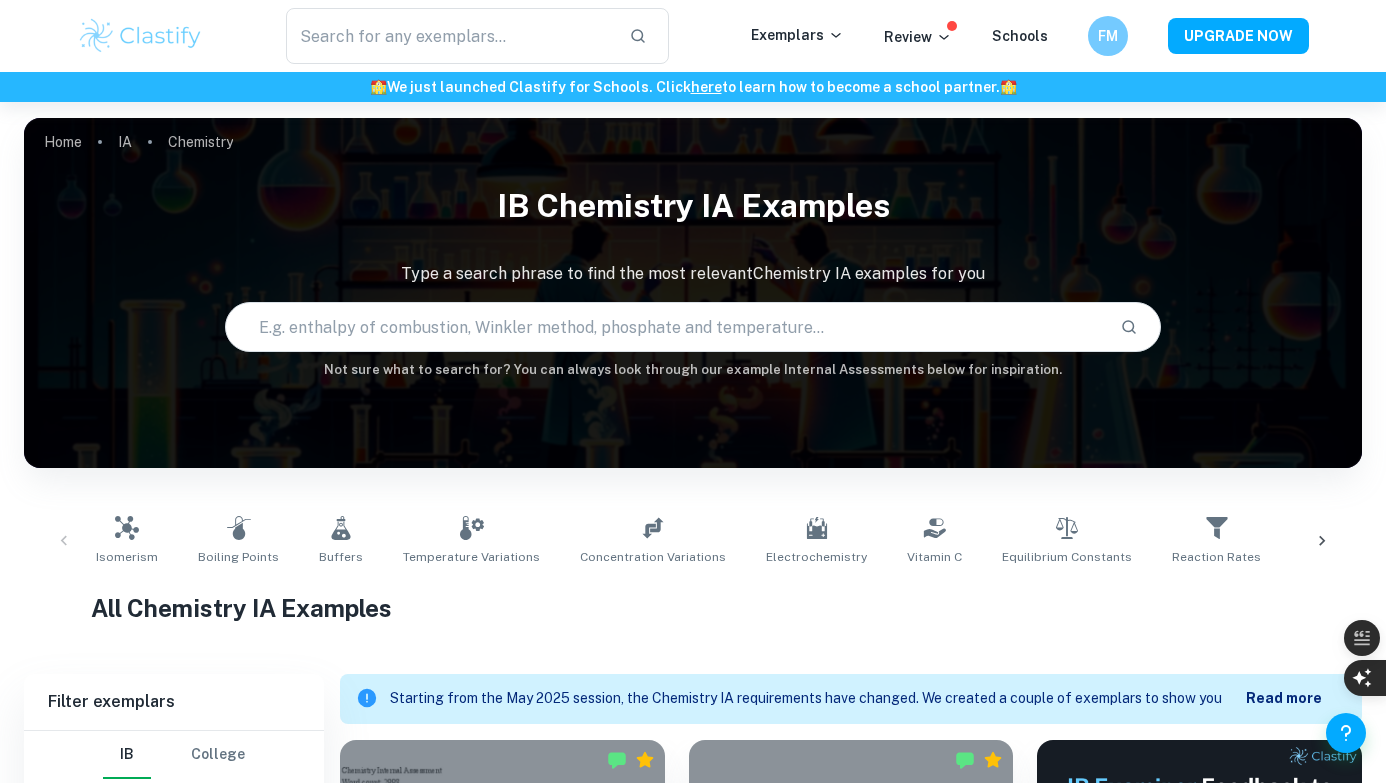 scroll, scrollTop: 22, scrollLeft: 0, axis: vertical 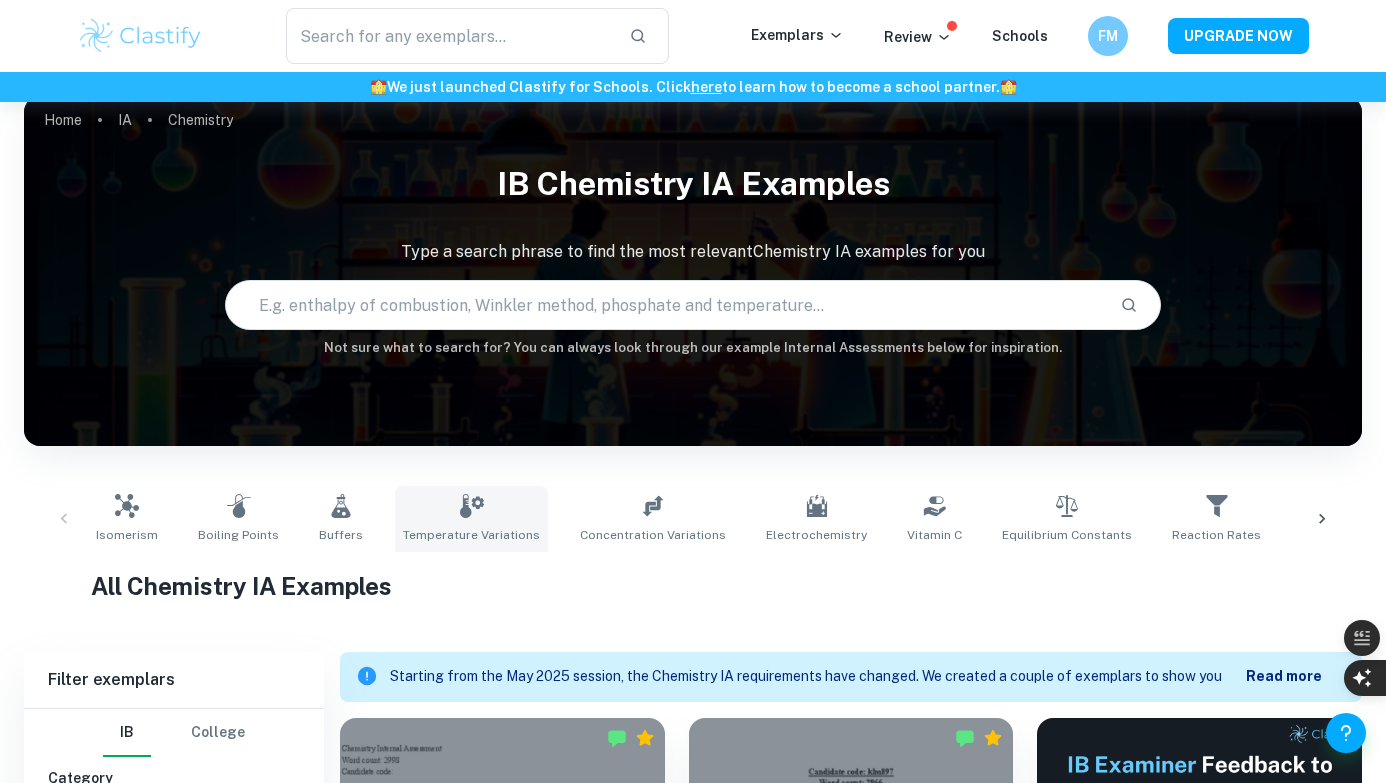 click on "Temperature Variations" at bounding box center (471, 519) 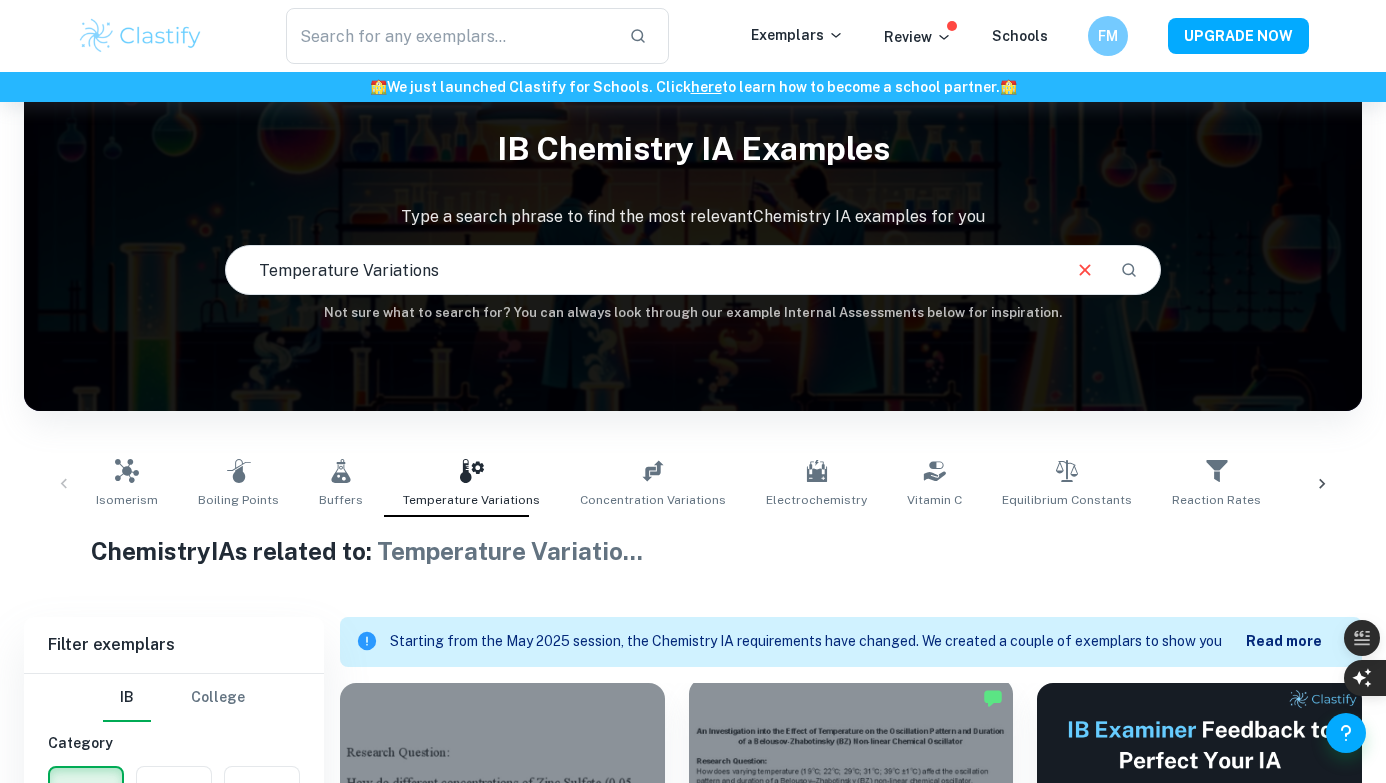 scroll, scrollTop: 0, scrollLeft: 0, axis: both 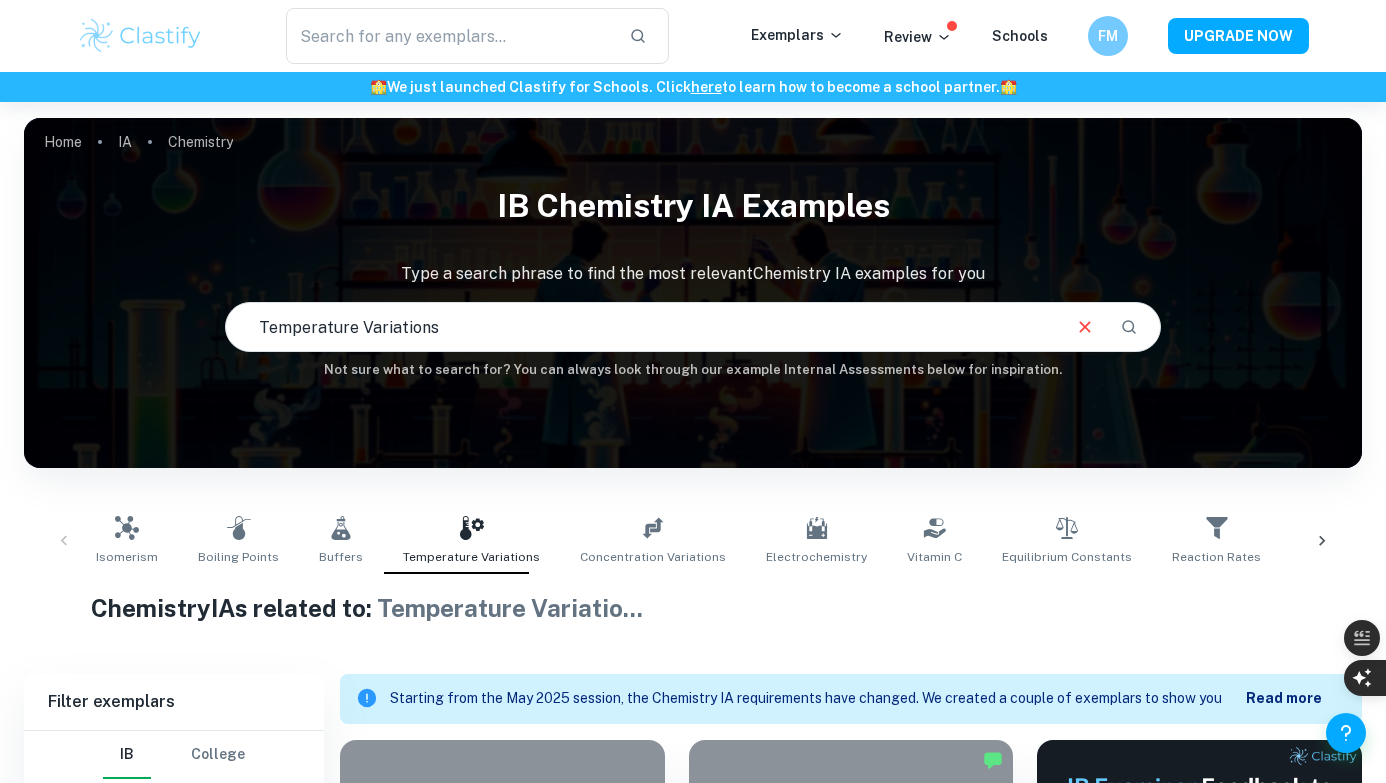 click on "Temperature Variations" at bounding box center (642, 327) 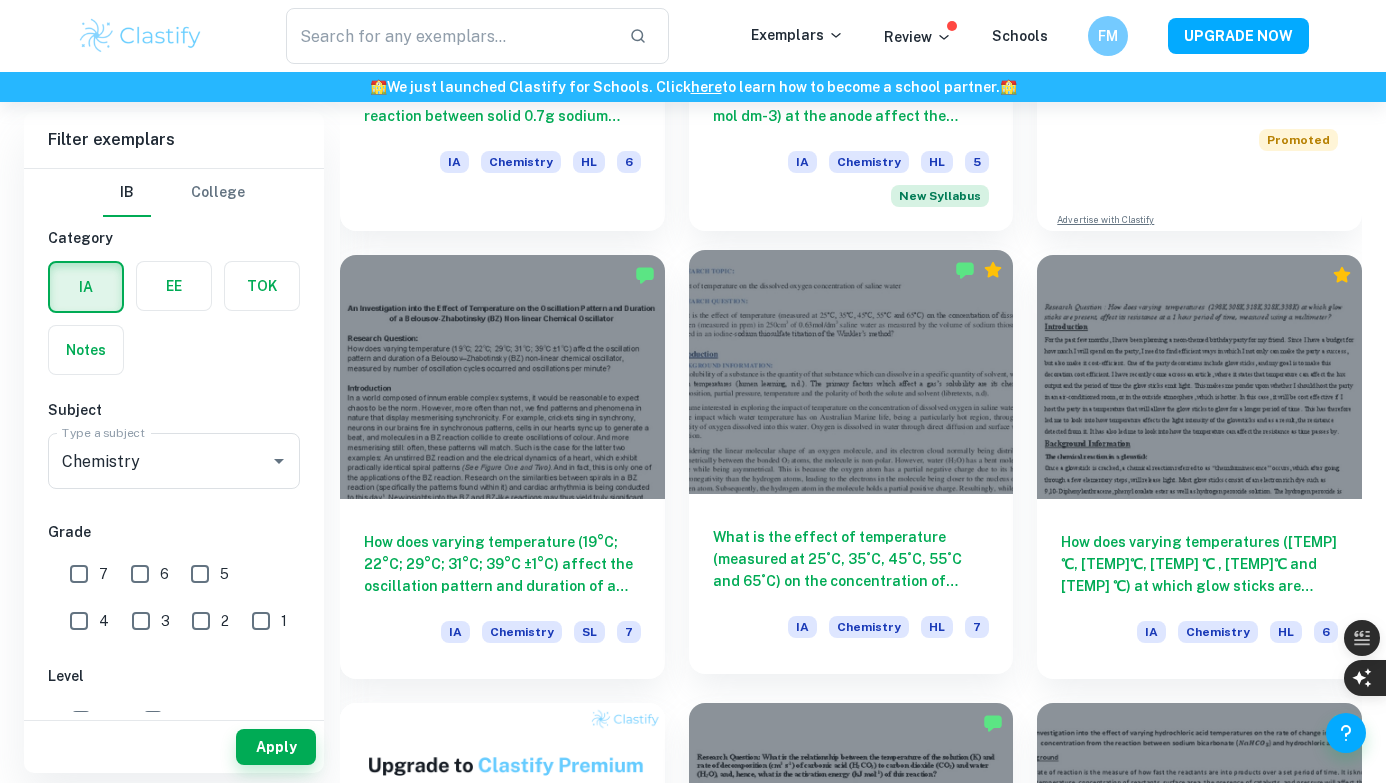 scroll, scrollTop: 0, scrollLeft: 0, axis: both 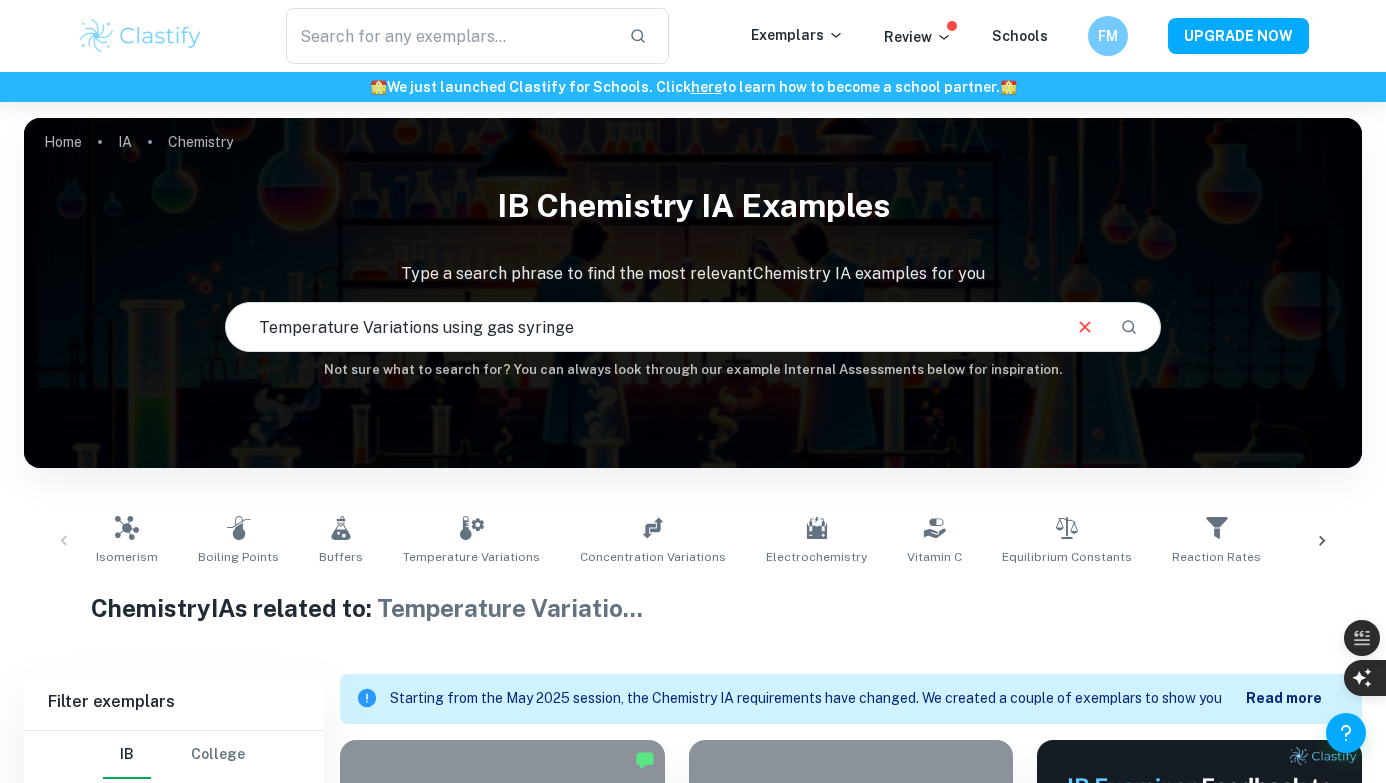 drag, startPoint x: 618, startPoint y: 327, endPoint x: 440, endPoint y: 324, distance: 178.02528 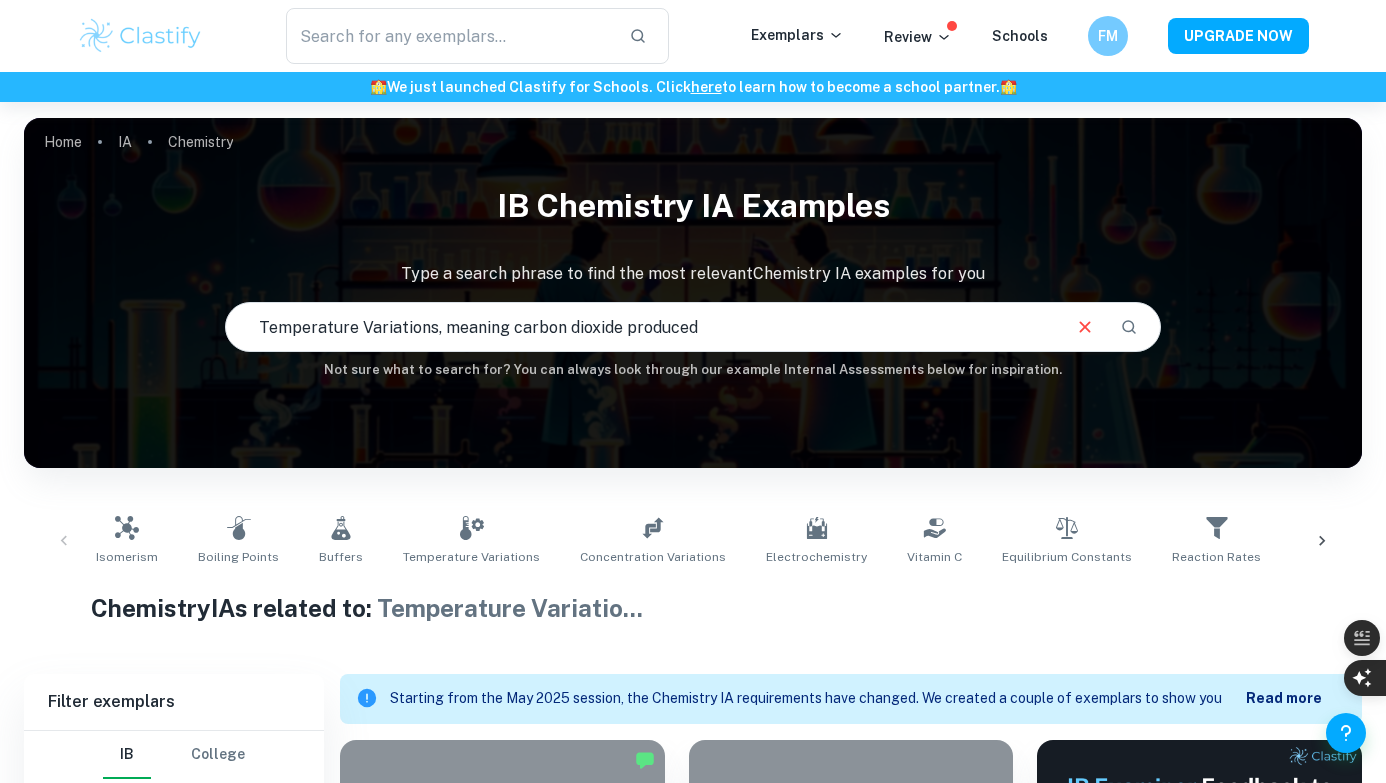 type on "Temperature Variations, meaning carbon dioxide produced" 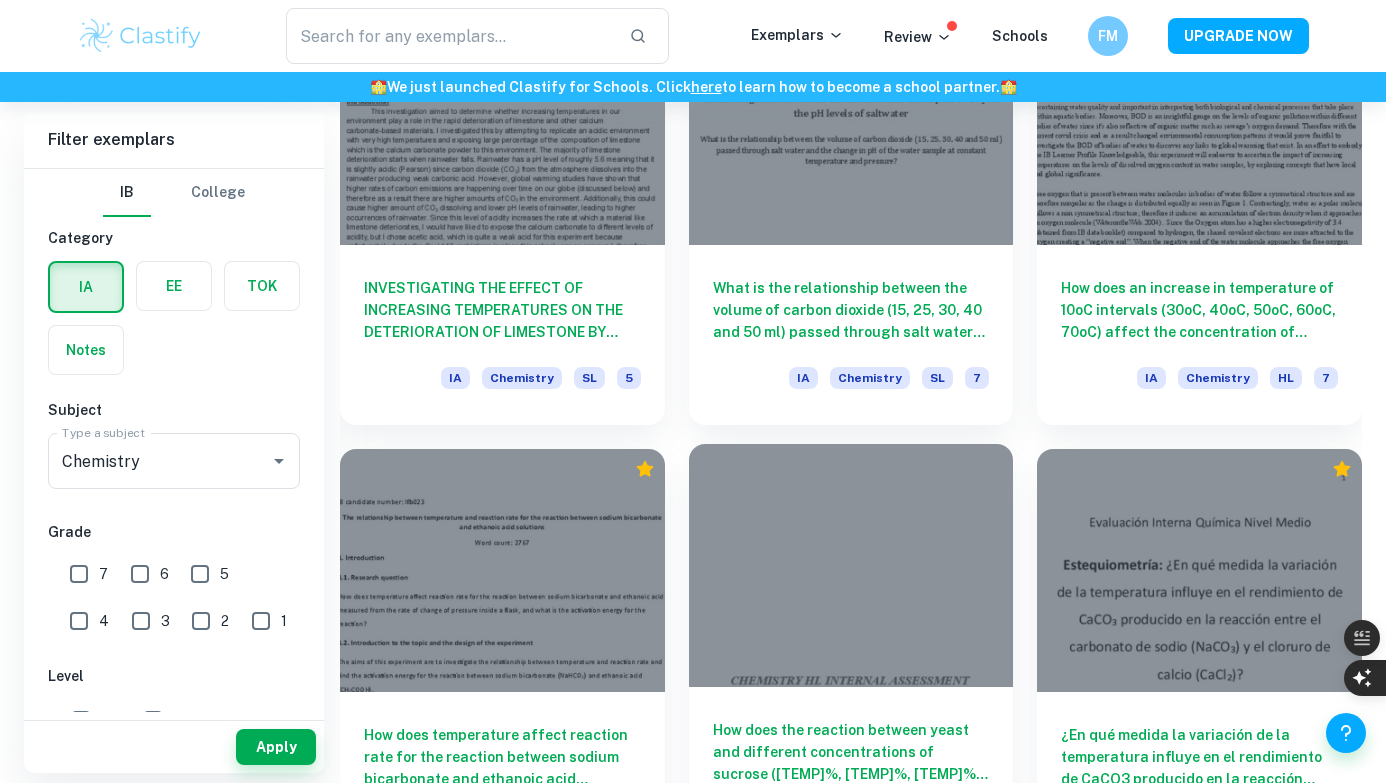 scroll, scrollTop: 2242, scrollLeft: 0, axis: vertical 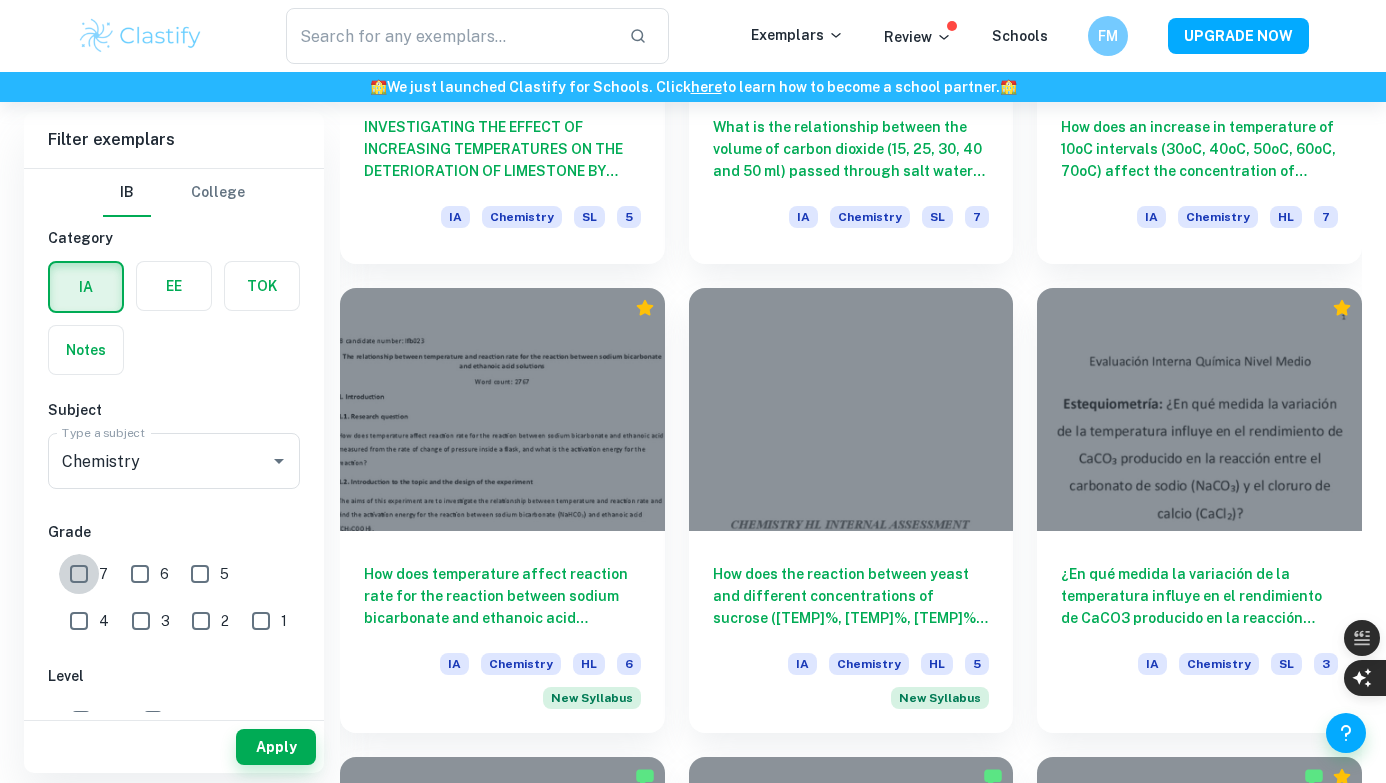 click on "7" at bounding box center [79, 574] 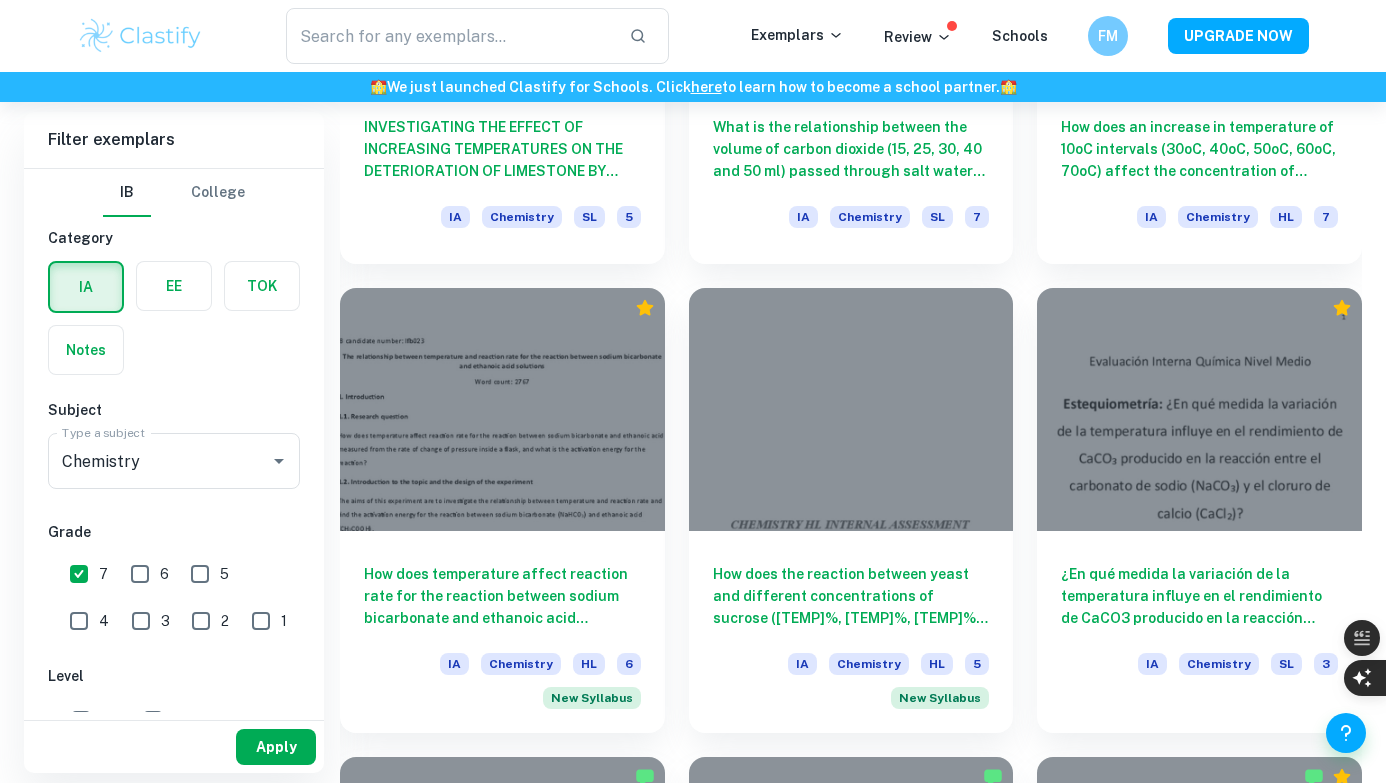 click on "Apply" at bounding box center [276, 747] 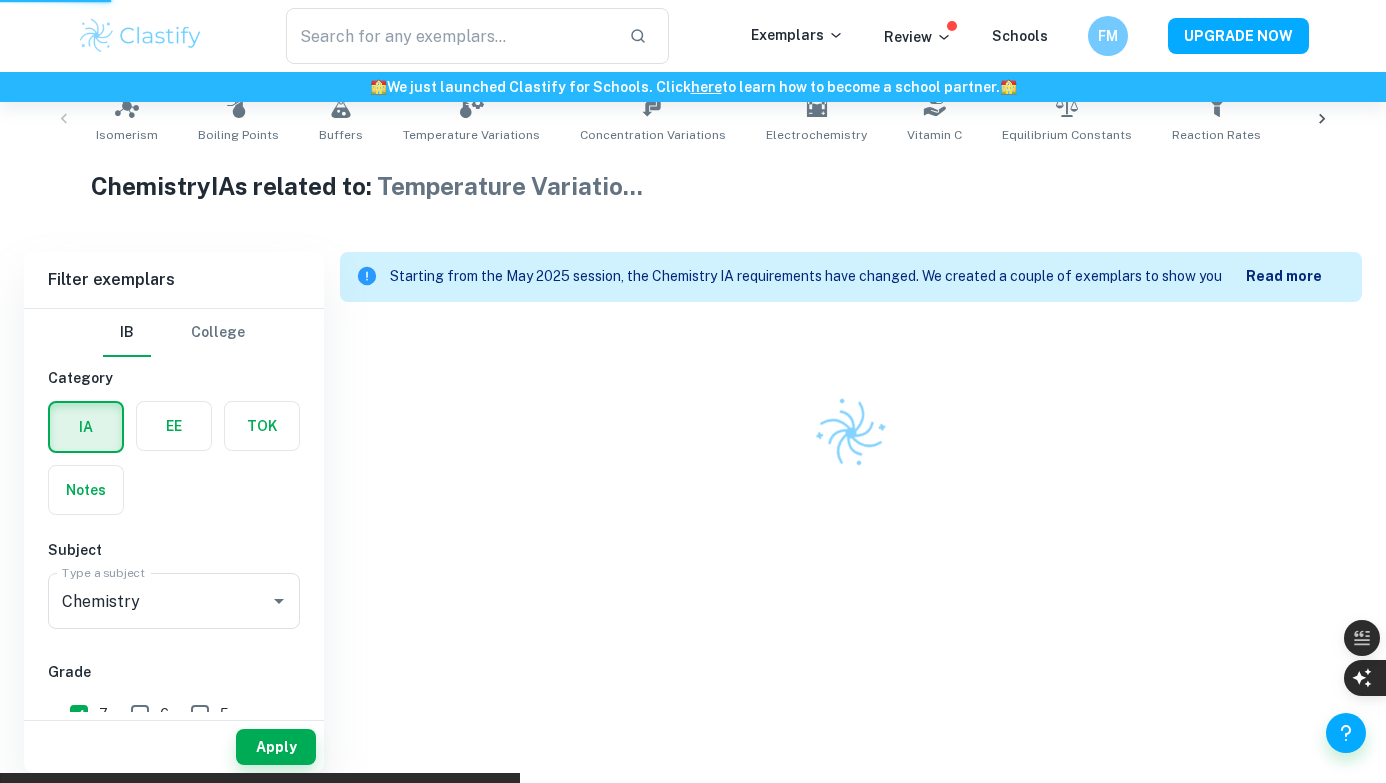scroll, scrollTop: 352, scrollLeft: 0, axis: vertical 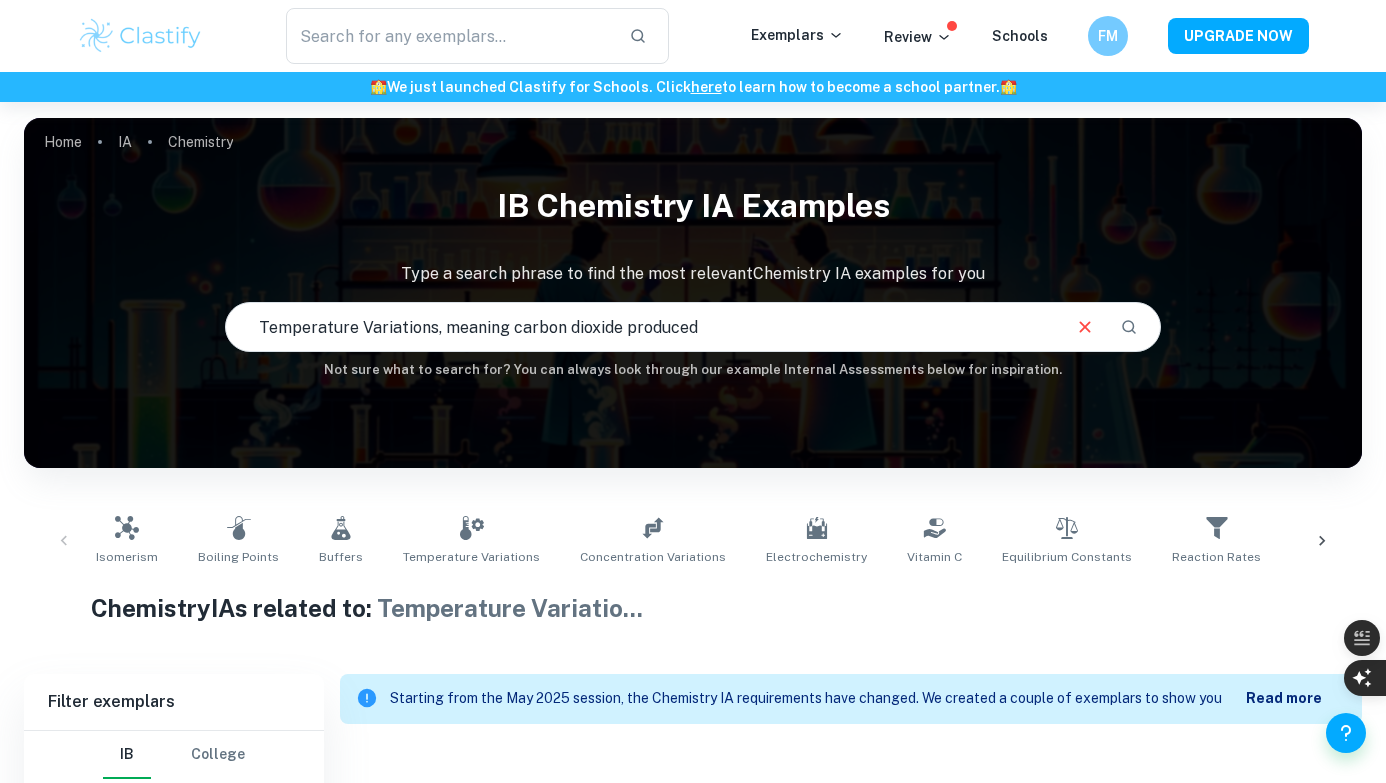 drag, startPoint x: 717, startPoint y: 322, endPoint x: 447, endPoint y: 322, distance: 270 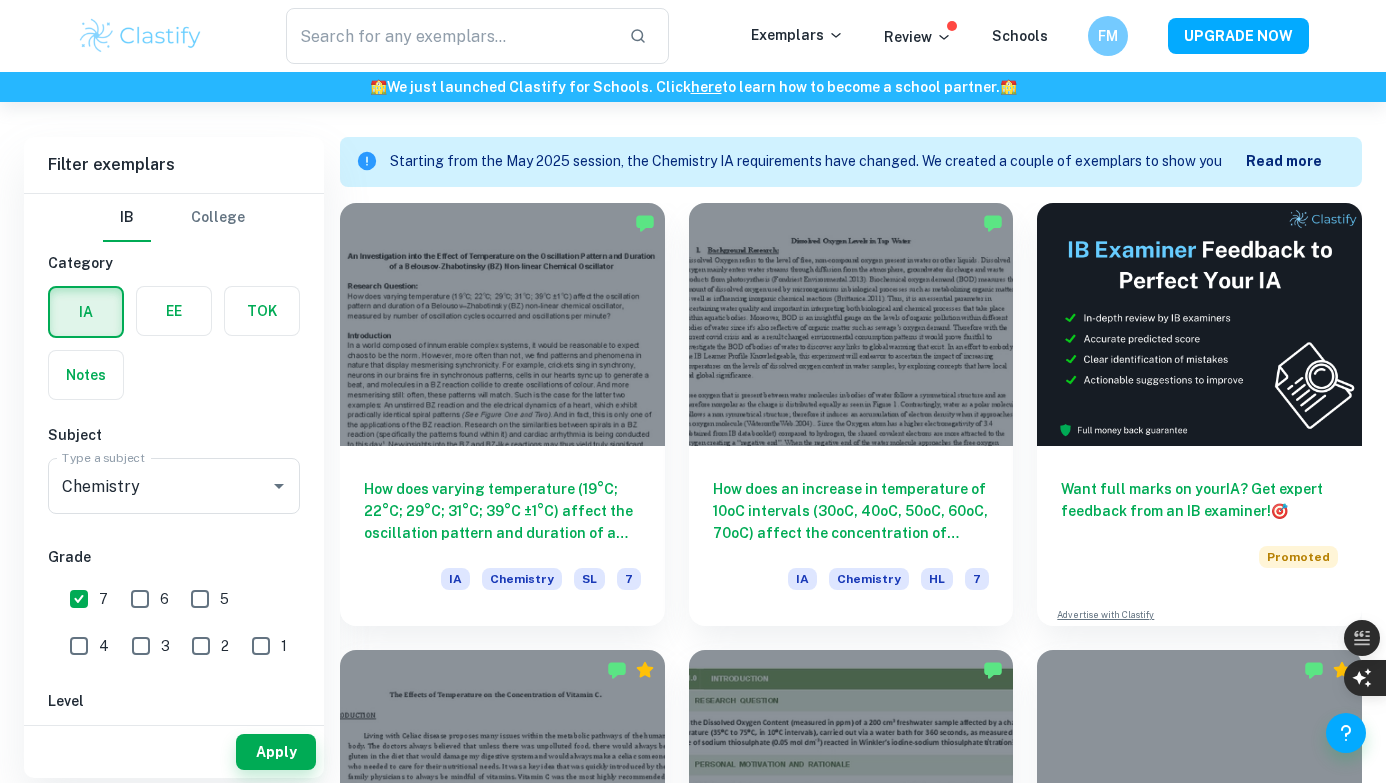 scroll, scrollTop: 545, scrollLeft: 0, axis: vertical 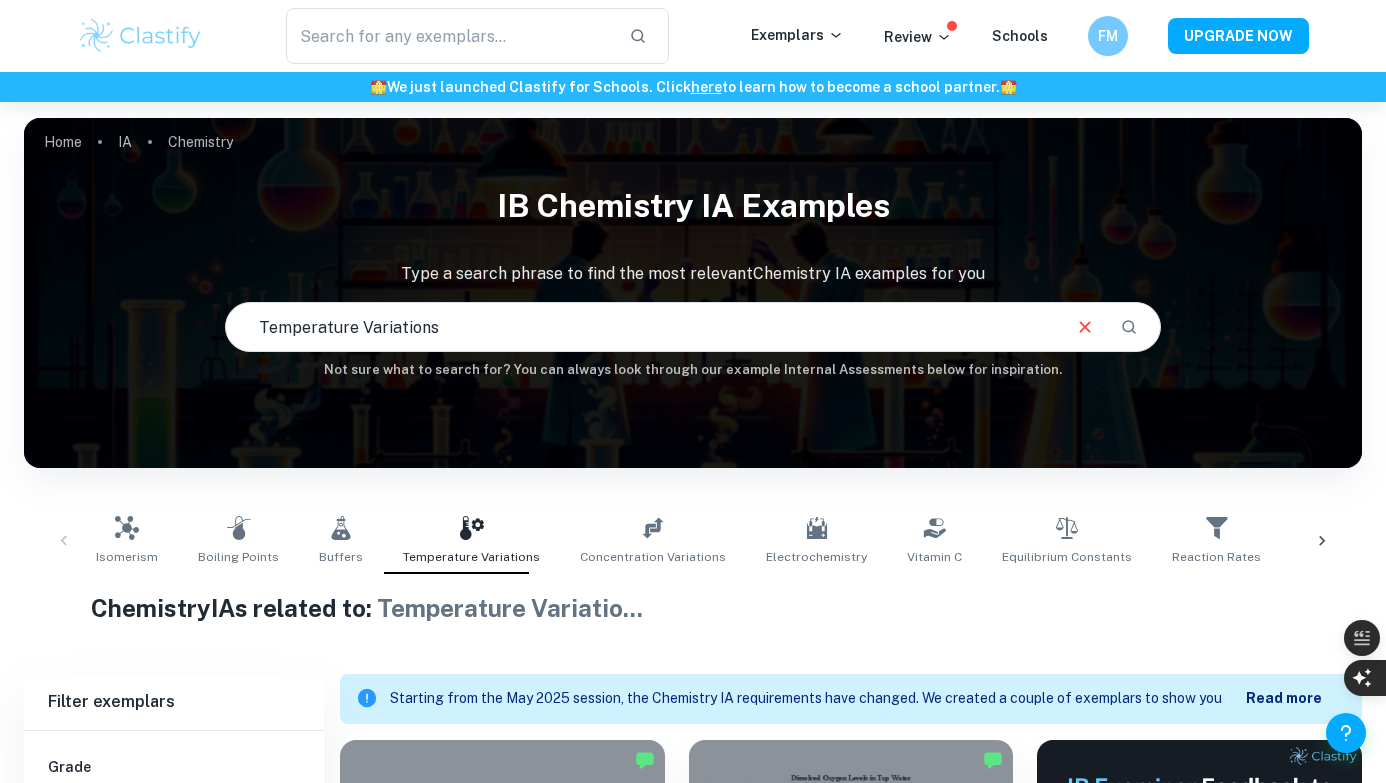 click on "Temperature Variations" at bounding box center (642, 327) 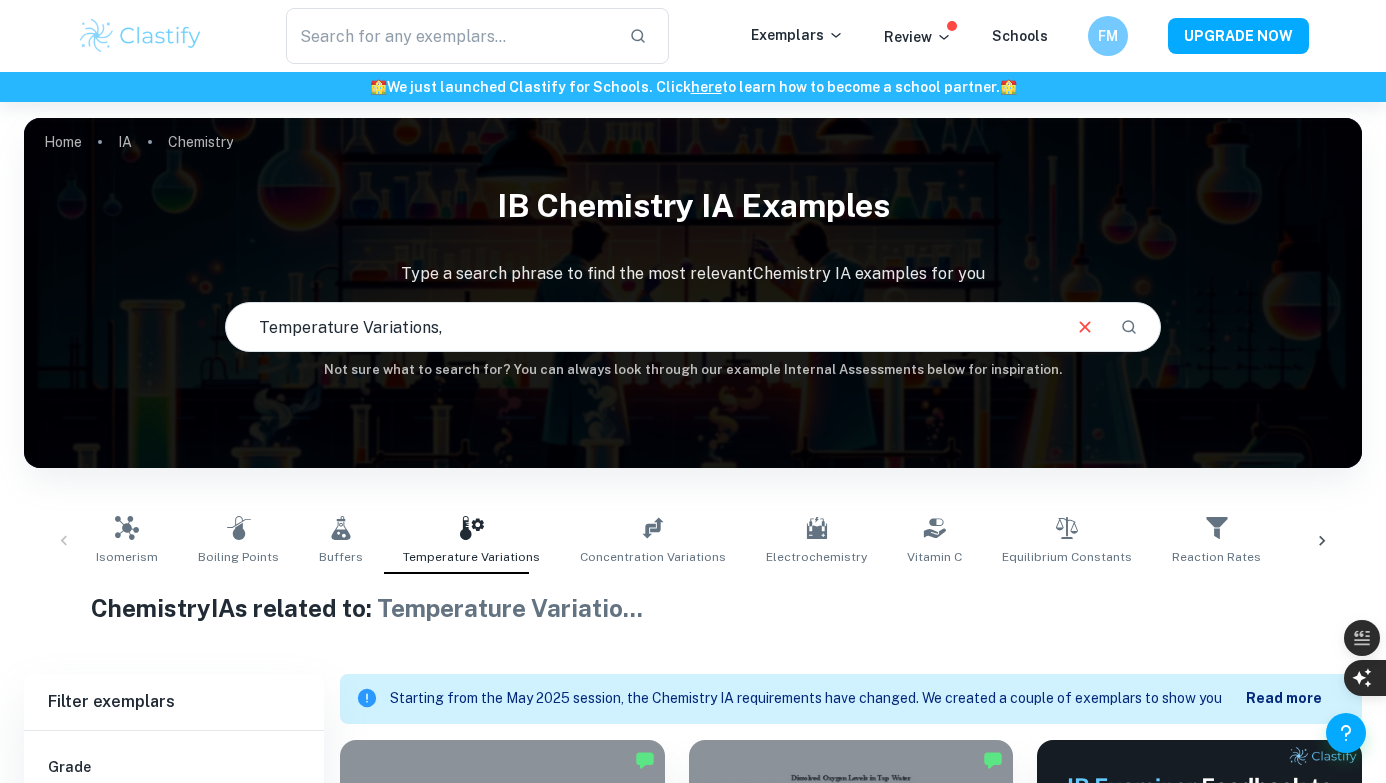 paste on "effervescent aspirin tablets" 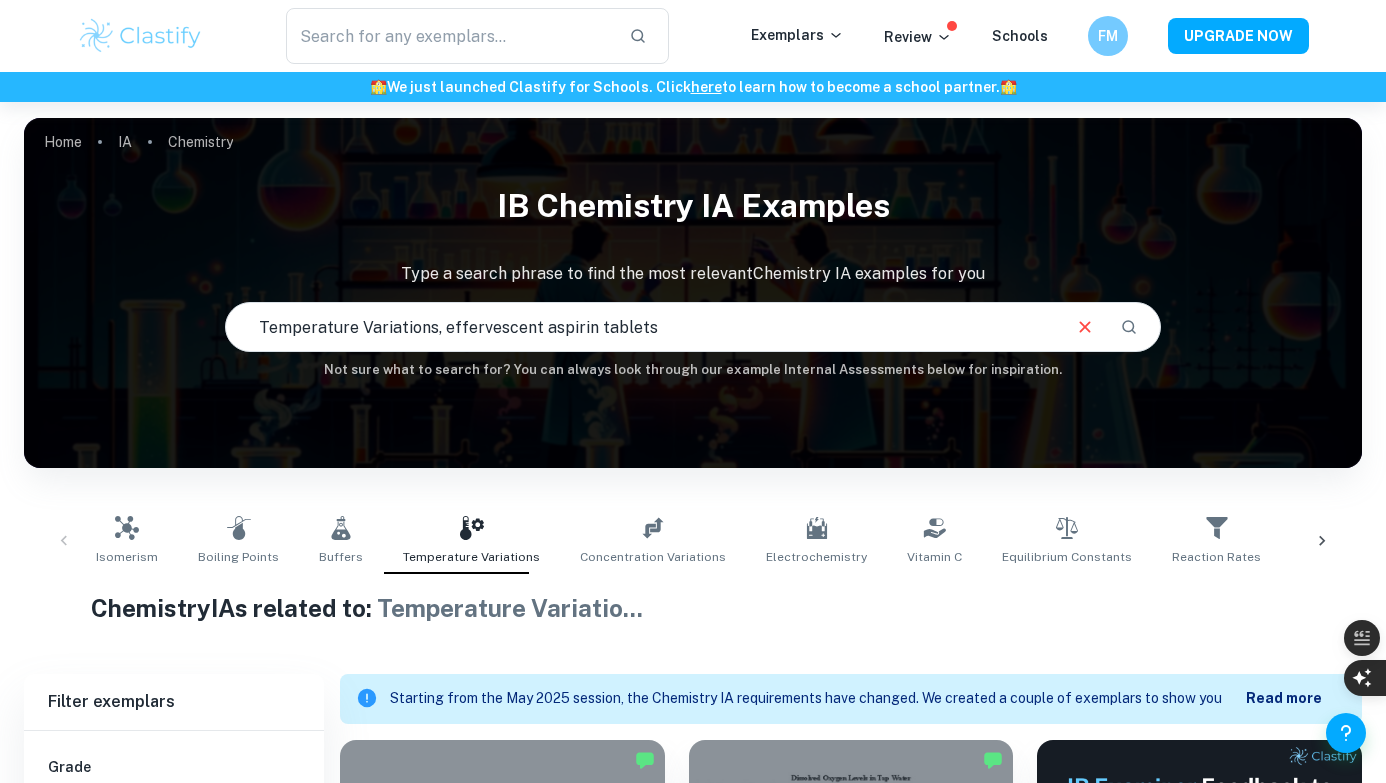type on "Temperature Variations, effervescent aspirin tablets" 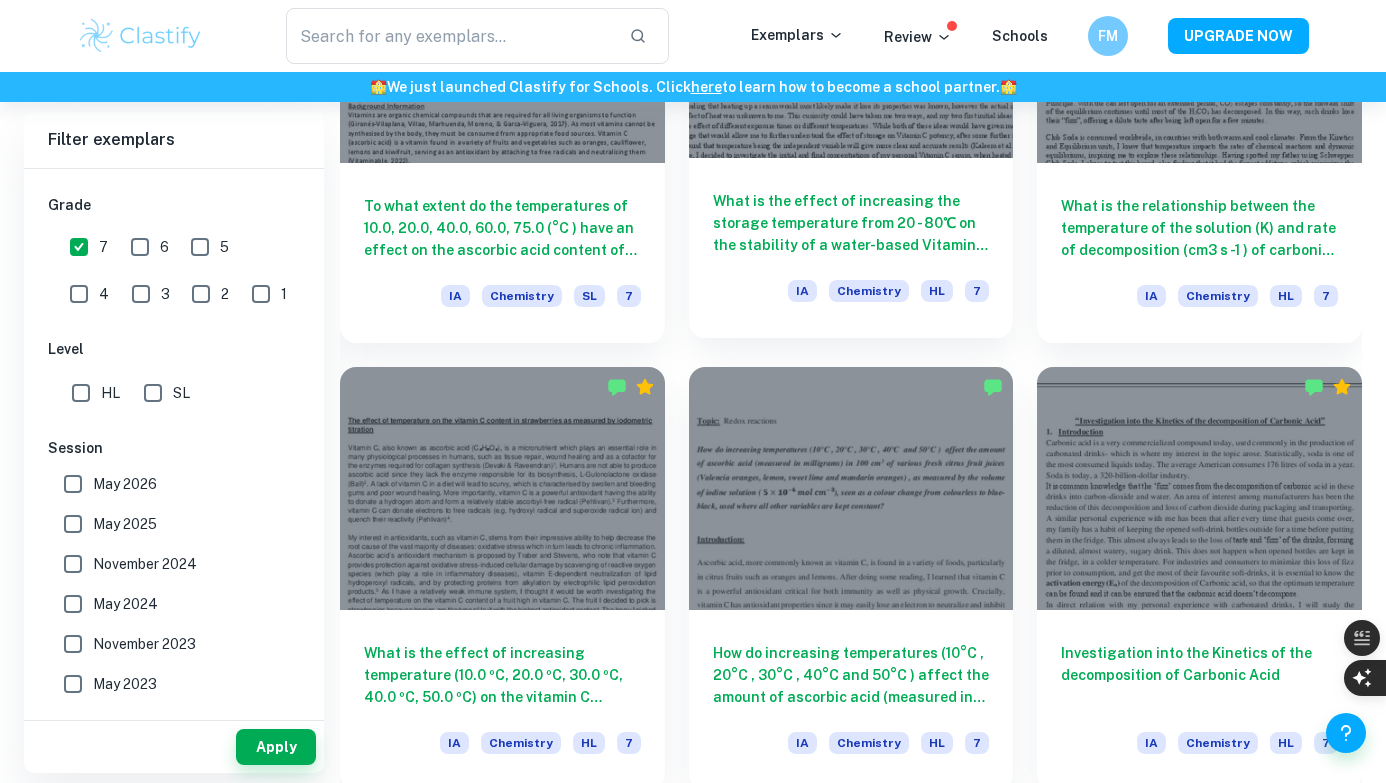 scroll, scrollTop: 2189, scrollLeft: 0, axis: vertical 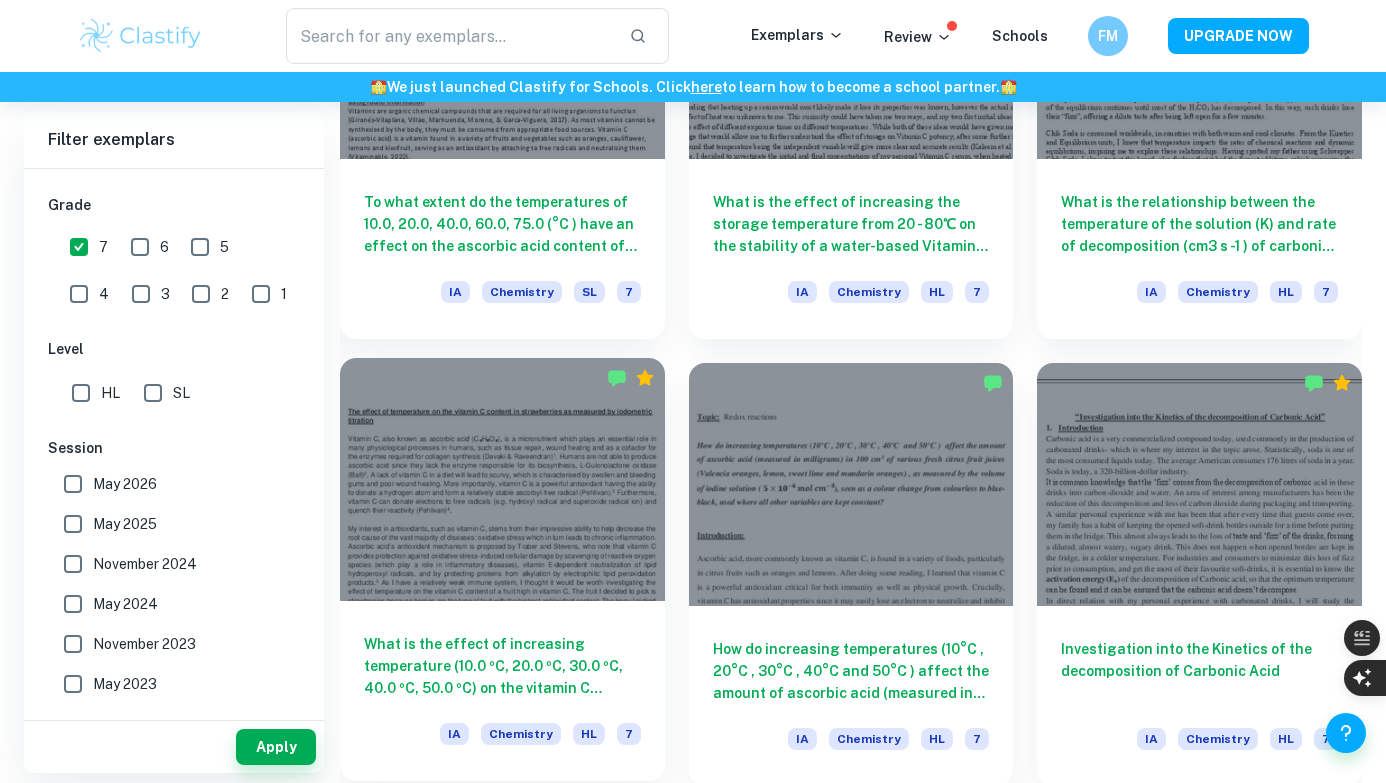 click on "What is the effect of increasing temperature (10.0 ºC, 20.0 ºC, 30.0 ºC, 40.0 ºC, 50.0 ºC) on the vitamin C content (mg) of strawberries as measured by iodometric titration?" at bounding box center [502, 666] 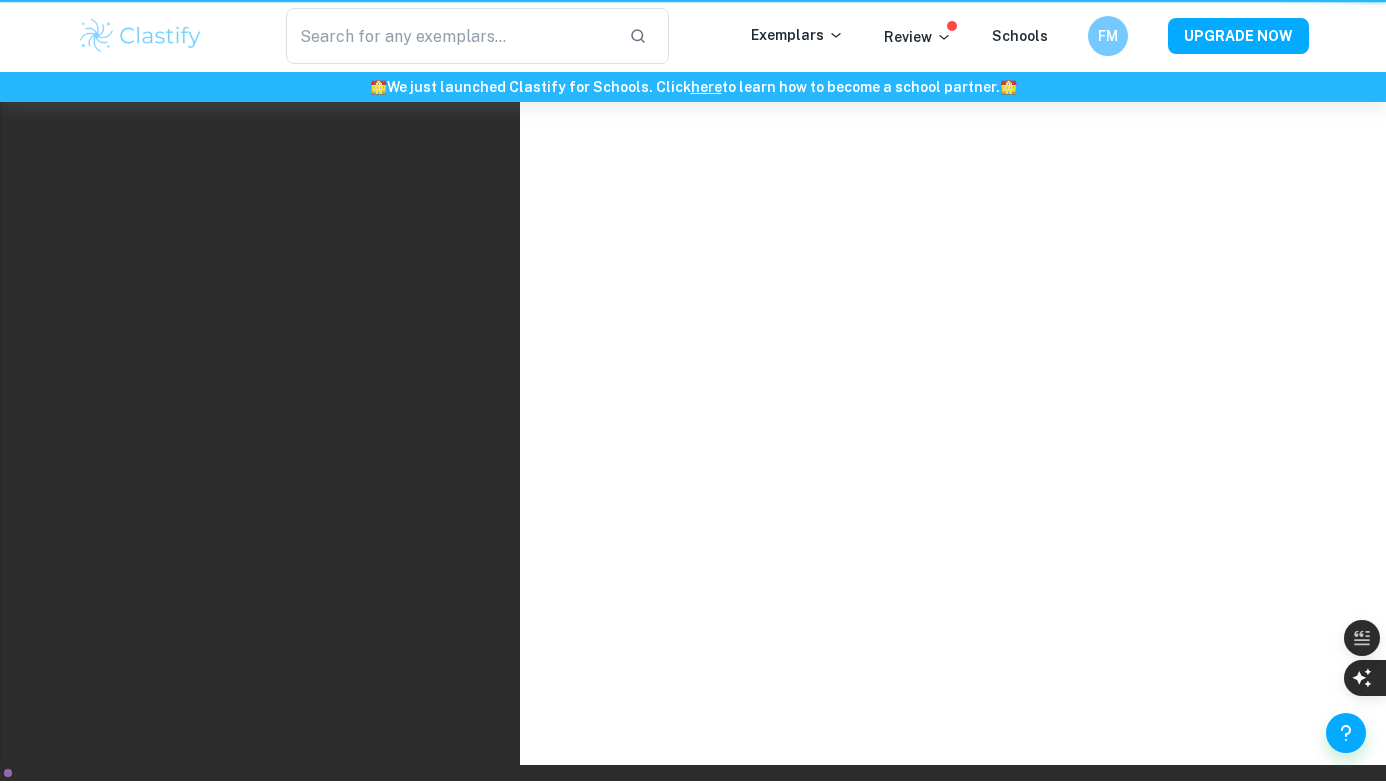 scroll, scrollTop: 0, scrollLeft: 0, axis: both 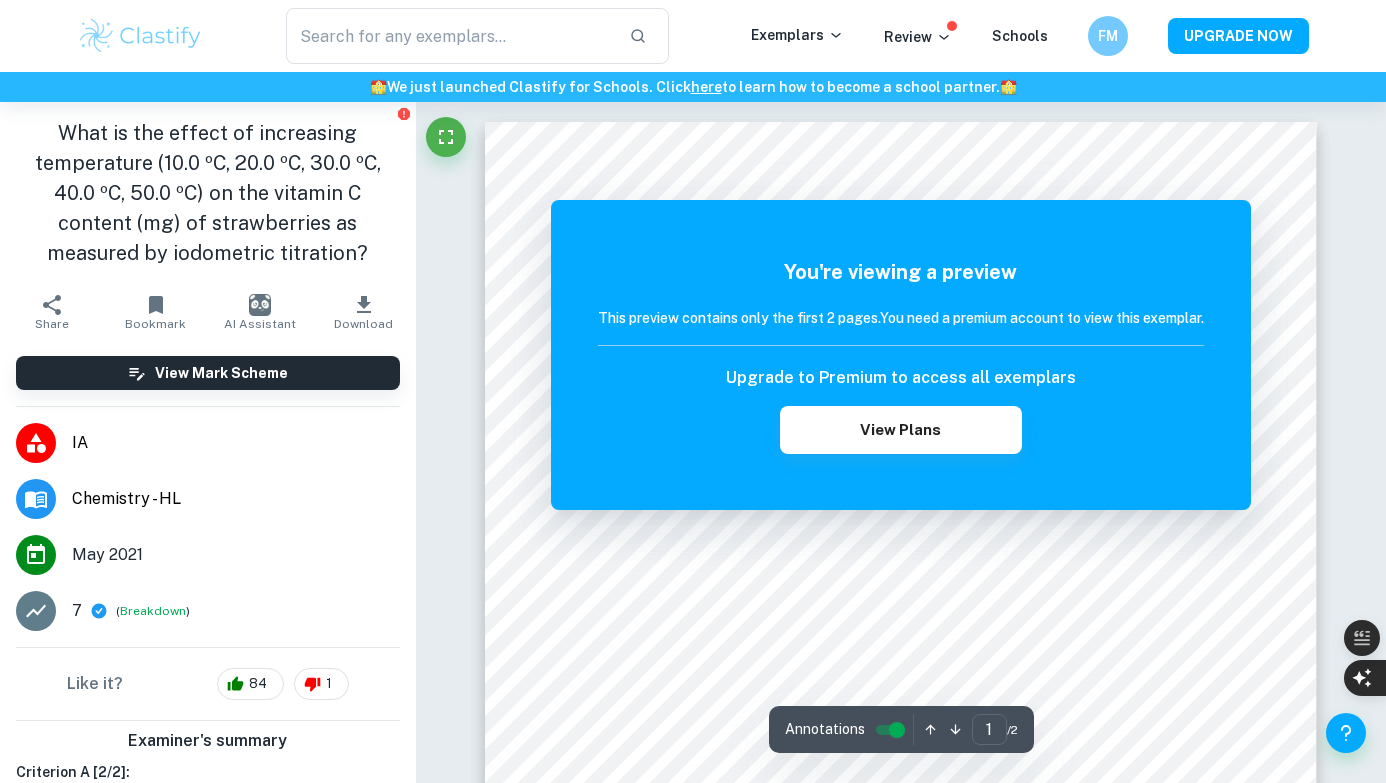 click on "Correct Criterion A Choice of the topic and research question is well-justified through its global or personal relevance Comment The student justifies the choice of topic with both the global applicability and importance of vitamin C for the human organism, and their personal interest in the vitamin, as well Written by Amanda Ask Clai Correct Criterion B The methodology of the investigation is highly appropriate to the topic Comment The student correctly applies the iodometric titration in their work to determine the vitamin C content. This is because iodine will react efficiently with the reagents used. Additionally, the titration technique is the most common procedure for determining the number of moles or concentration of a substance of unknown parameters Written by Amanda Ask Clai Correct Criterion A Choice of the topic and research question is well-justified through its global or personal relevance Comment Written by Amanda Ask Clai Correct Criterion B Comment Written by Amanda Ask Clai Correct Comment" at bounding box center (901, 1361) 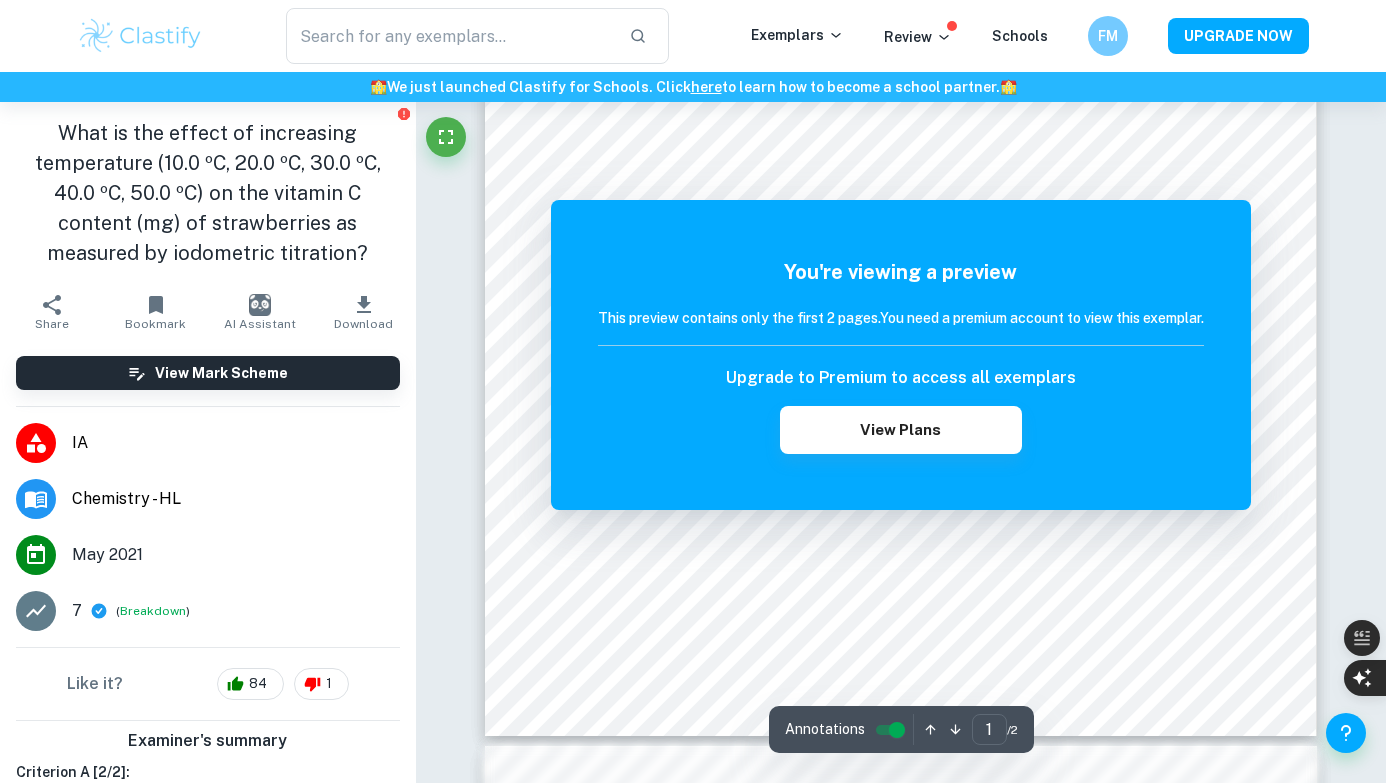 scroll, scrollTop: 0, scrollLeft: 0, axis: both 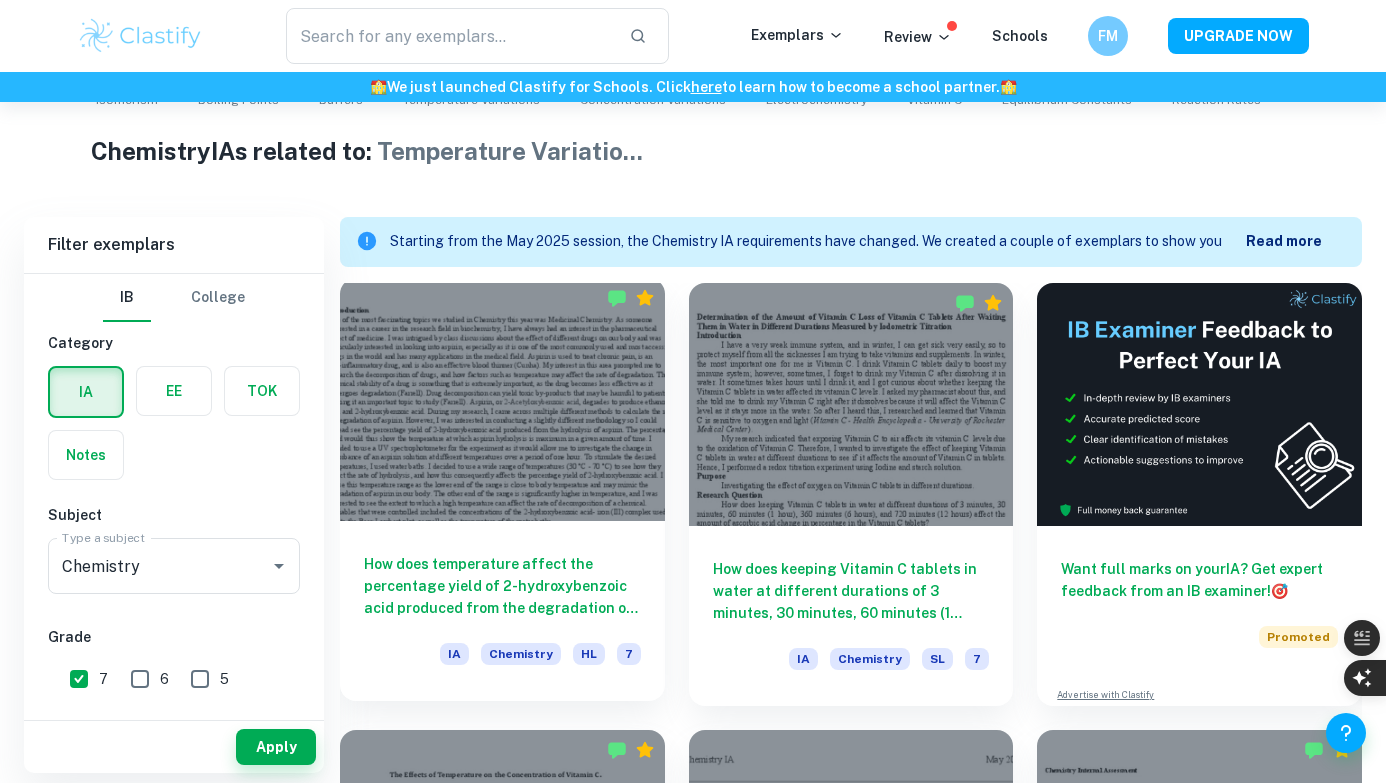 click on "How does temperature affect the percentage yield of 2-hydroxybenzoic acid produced from the degradation of aspirin by measuring the change in absorbance of the aspirin solution using a UV spectrophotometer over a period of 60 minutes." at bounding box center [502, 586] 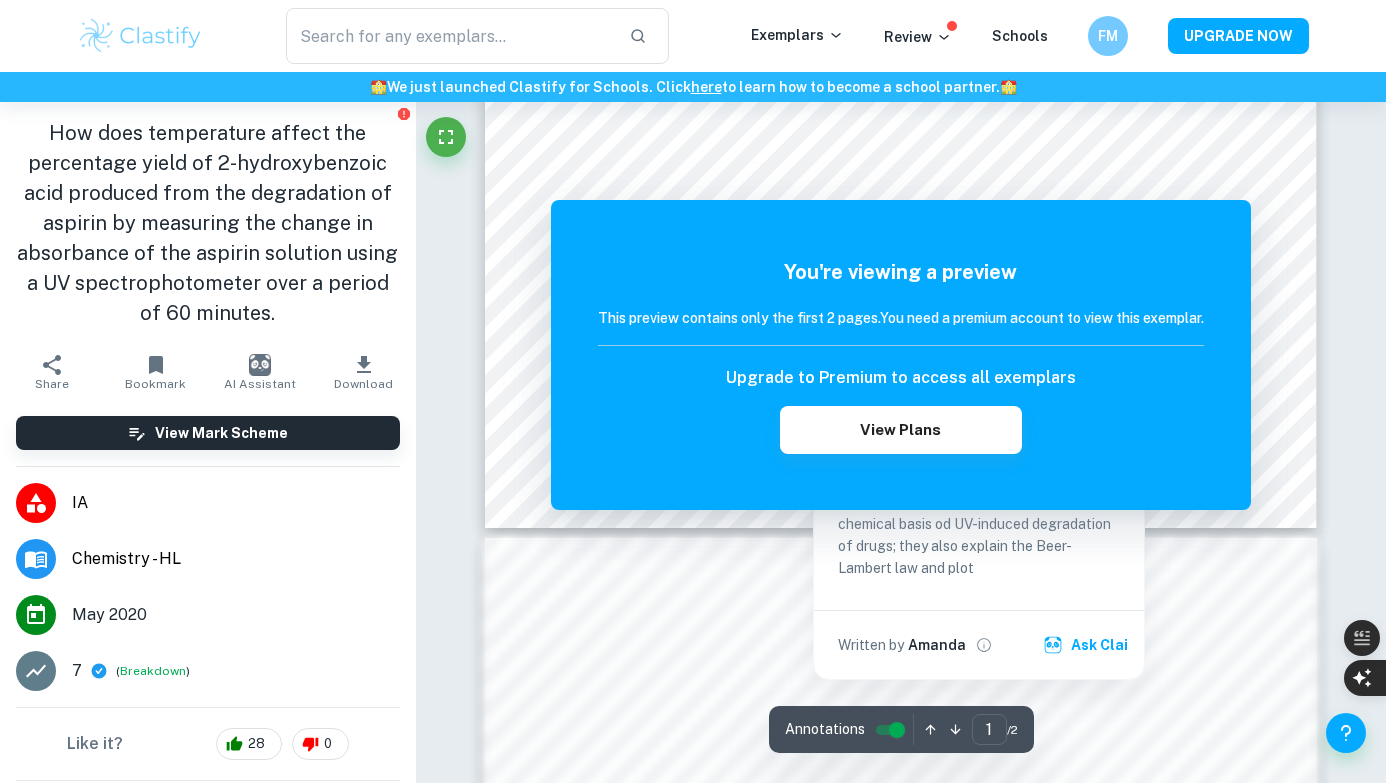 scroll, scrollTop: 958, scrollLeft: 0, axis: vertical 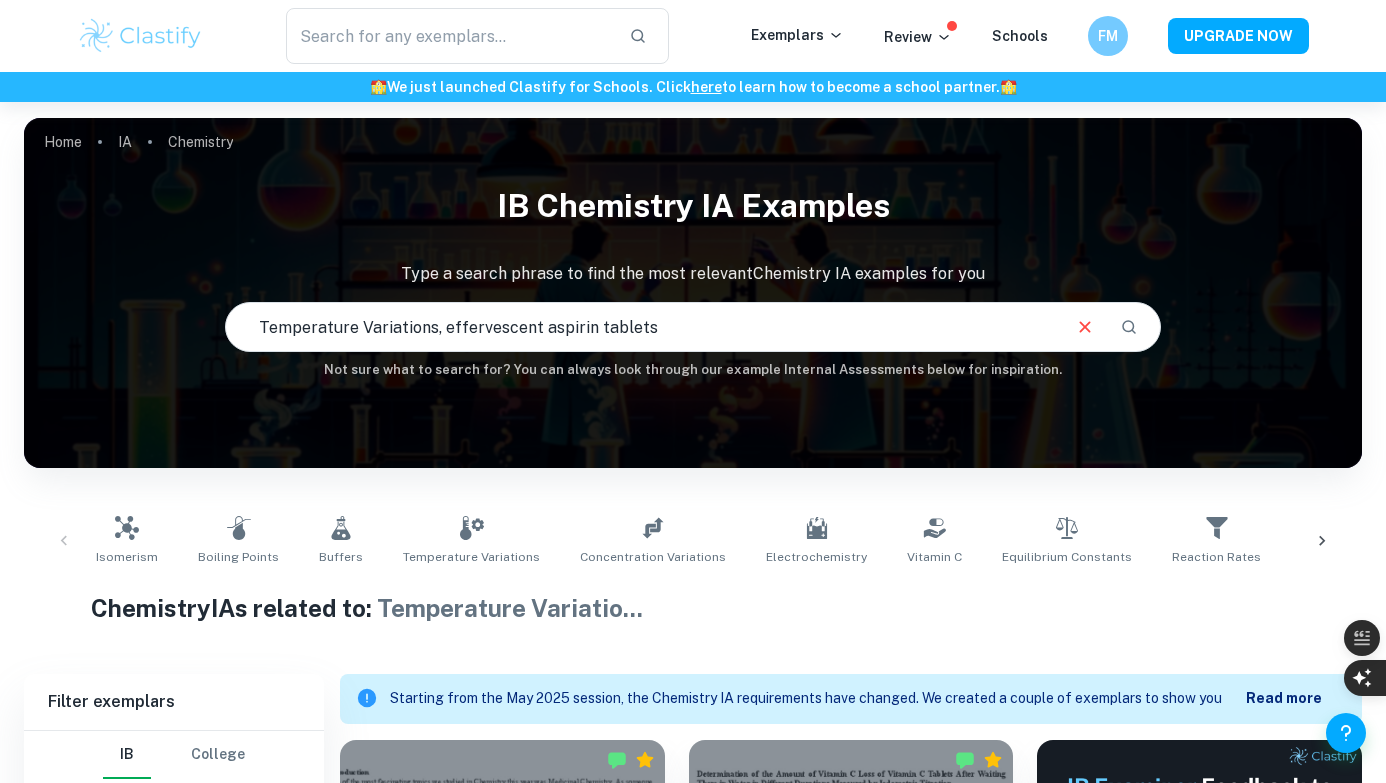 drag, startPoint x: 439, startPoint y: 323, endPoint x: 689, endPoint y: 320, distance: 250.018 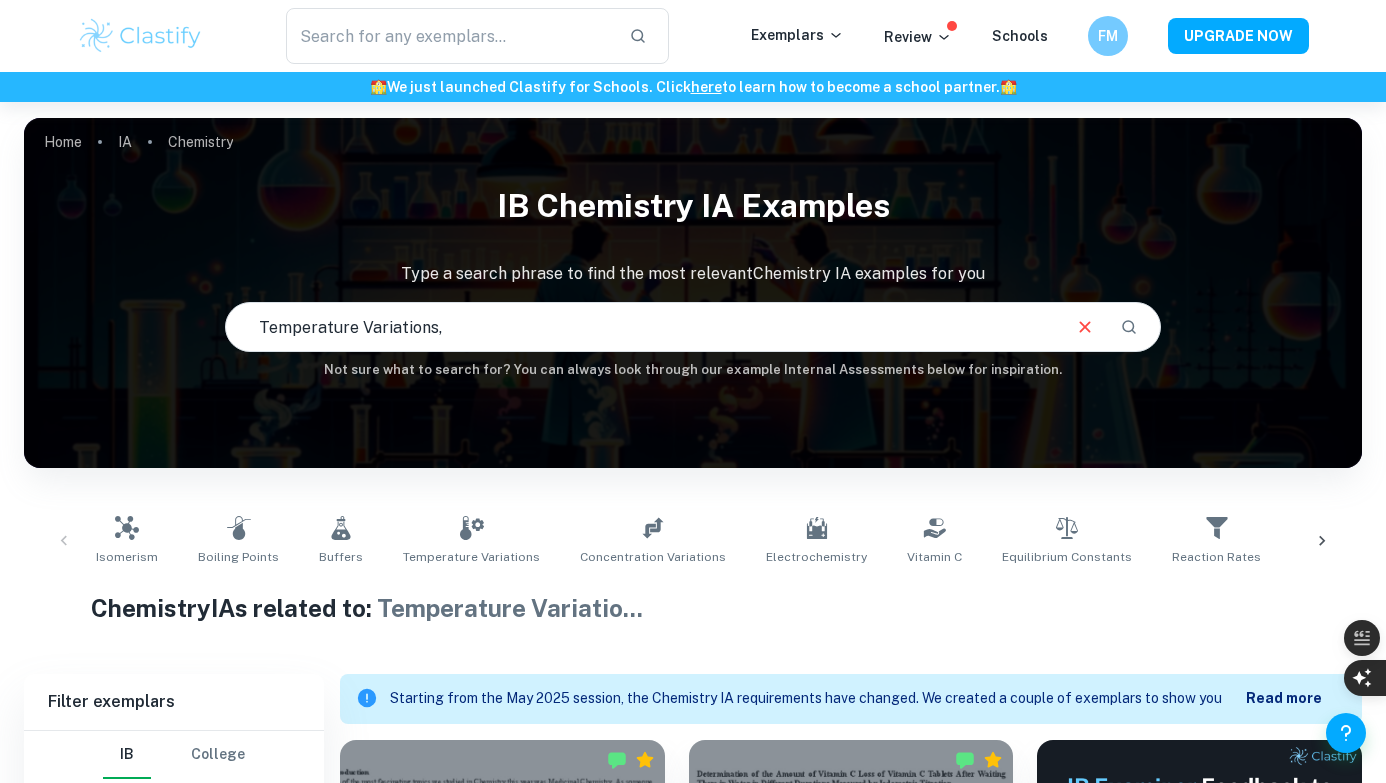 type on "Temperature Variations," 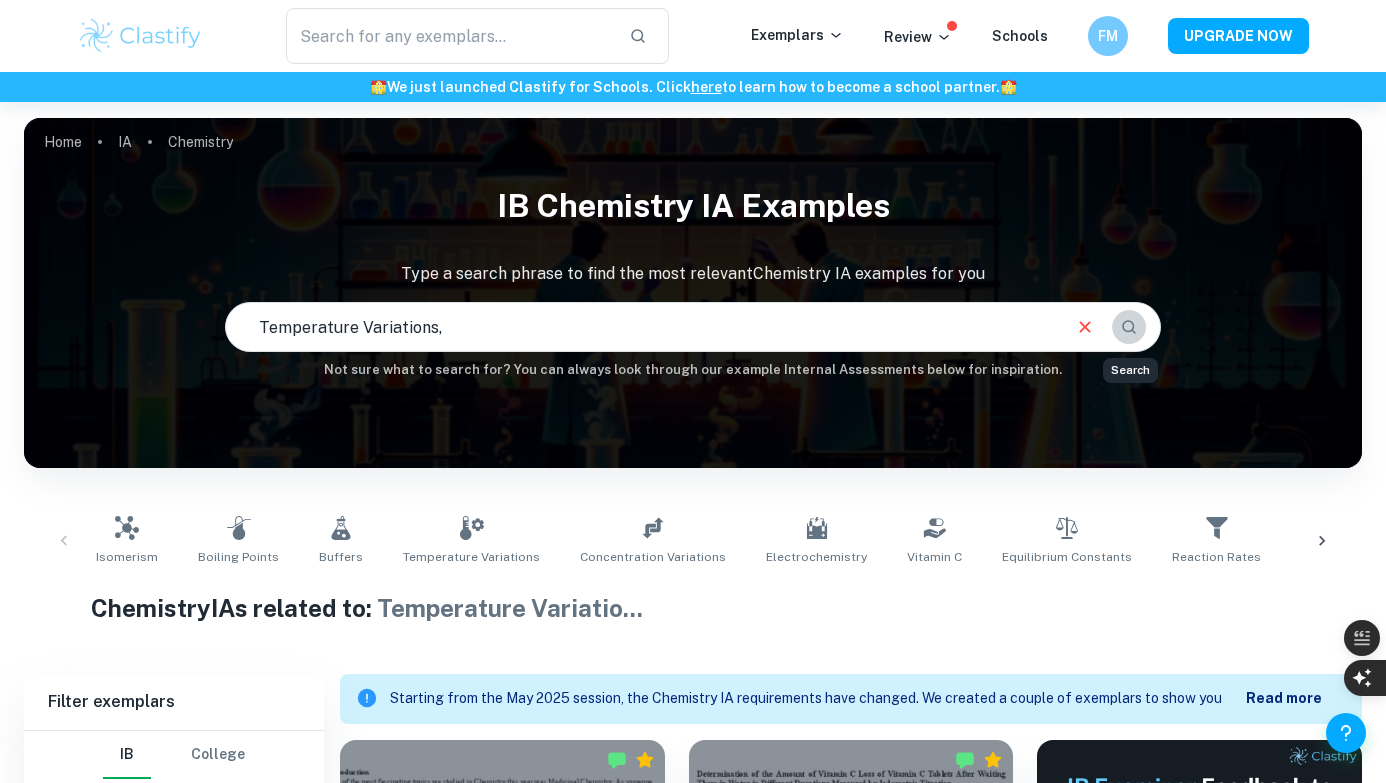 click at bounding box center [1129, 327] 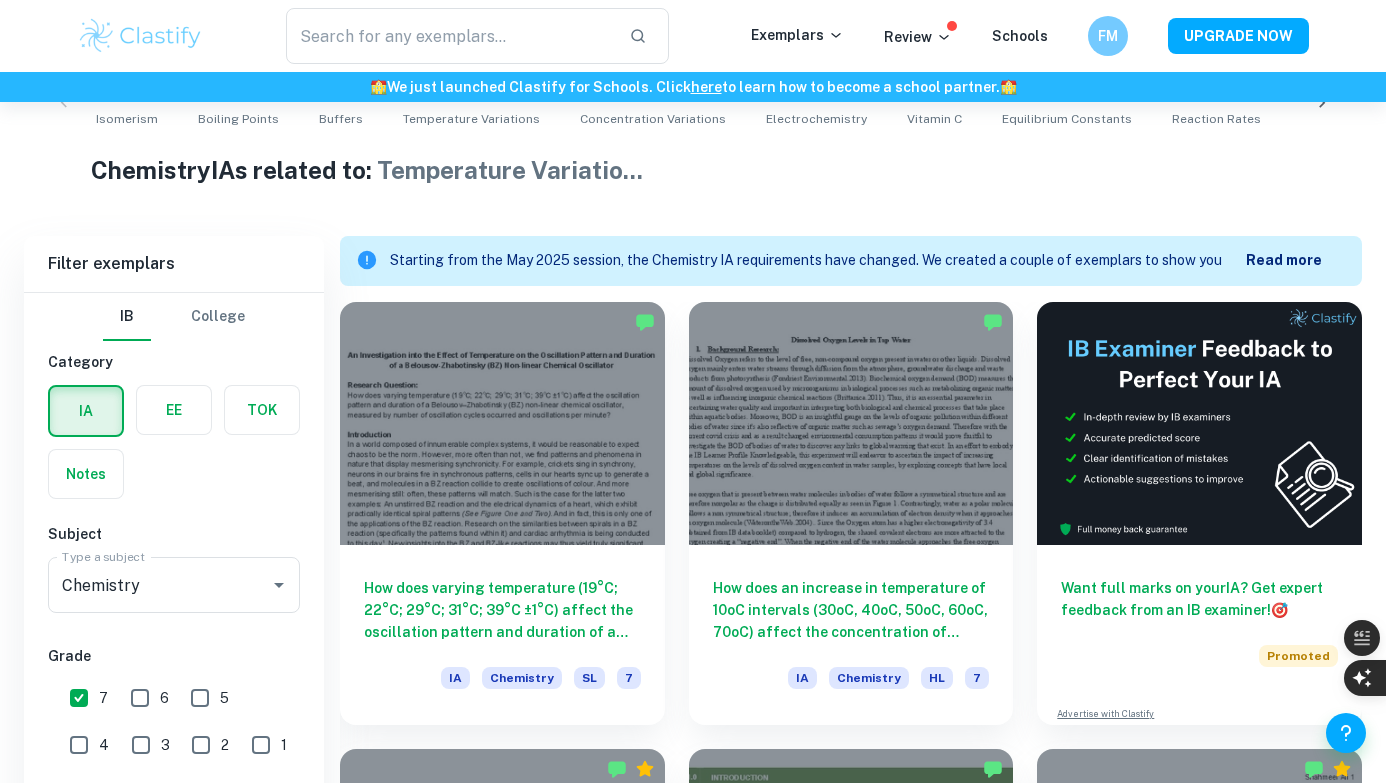scroll, scrollTop: 567, scrollLeft: 0, axis: vertical 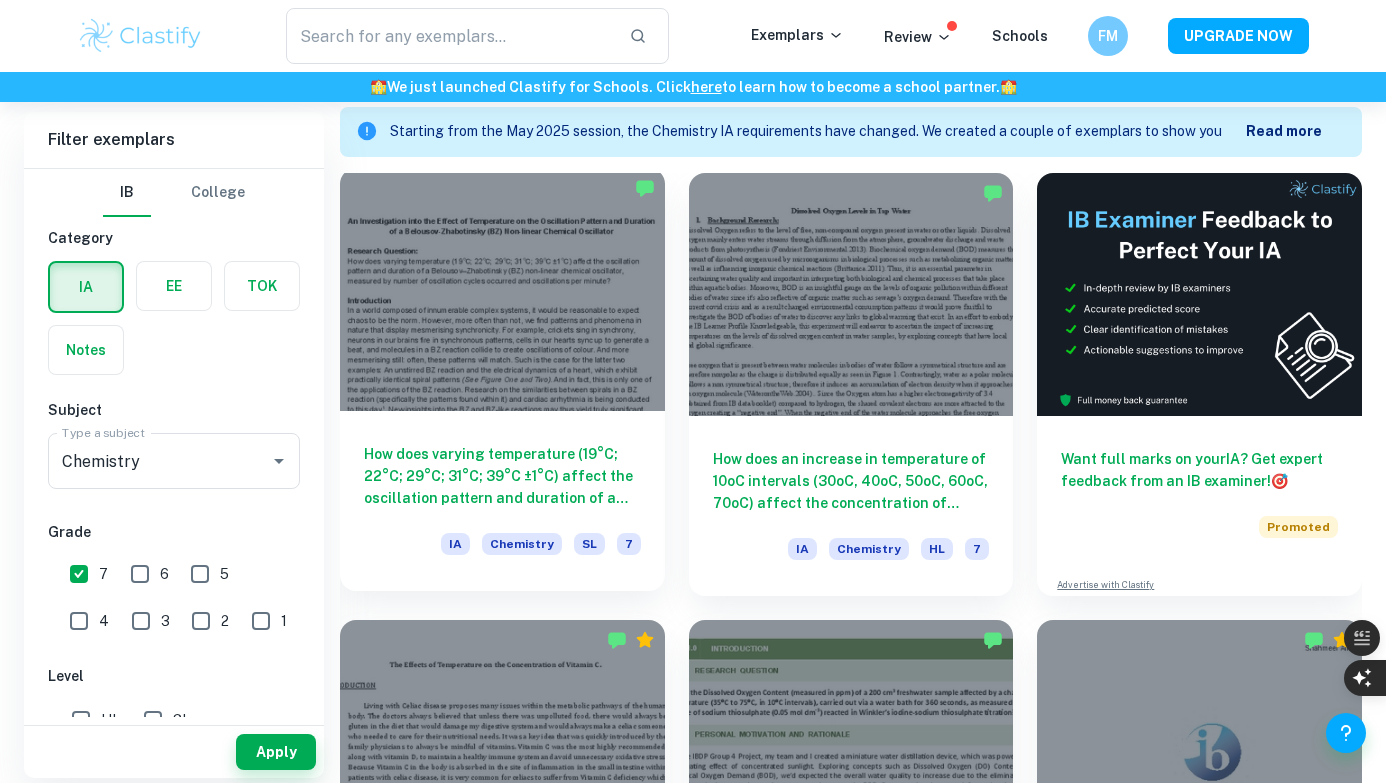 click on "How does varying temperature (19°C; 22°C; 29°C; 31°C; 39°C ±1°C) affect the oscillation pattern and duration of a Belousov–Zhabotinsky (BZ) non-linear chemical oscillator, measured by number of oscillation cycles occurred and oscillations per minute?" at bounding box center (502, 476) 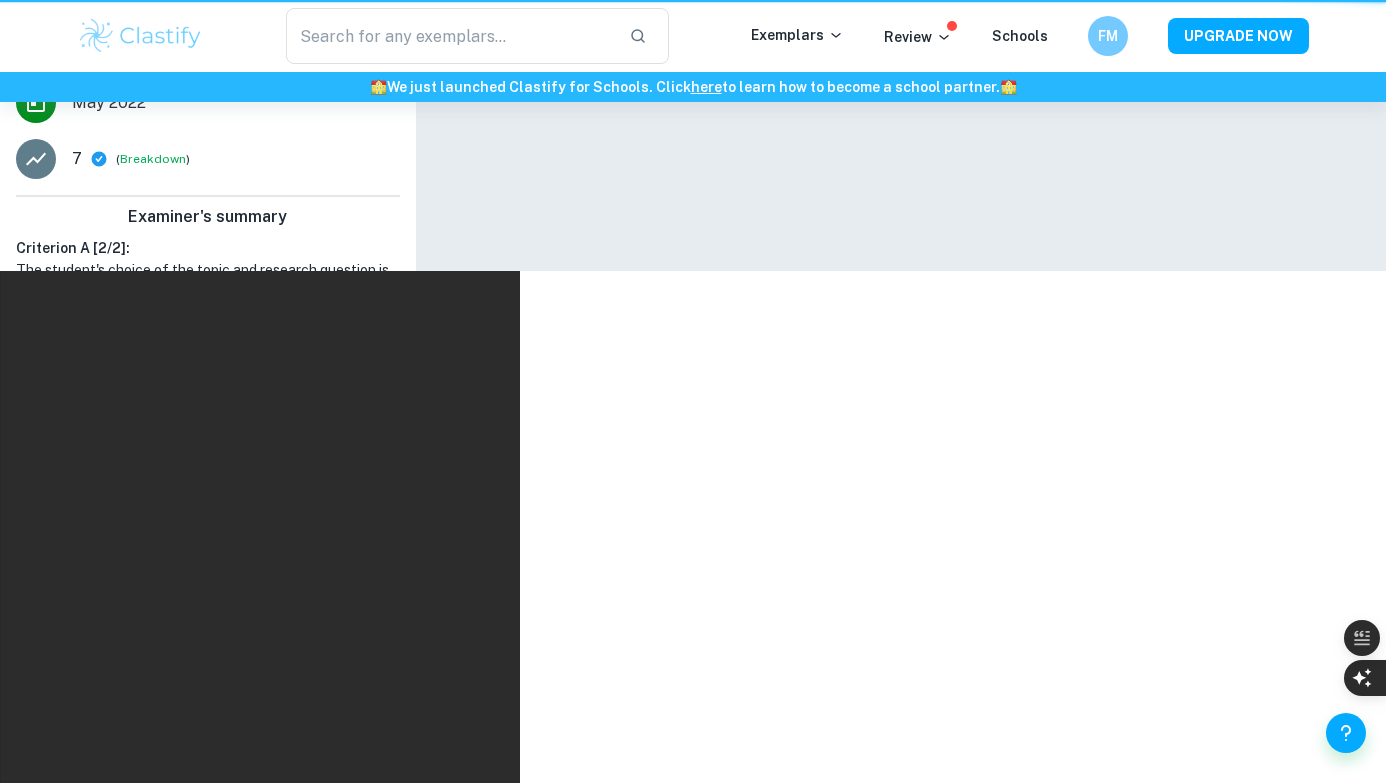 scroll, scrollTop: 0, scrollLeft: 0, axis: both 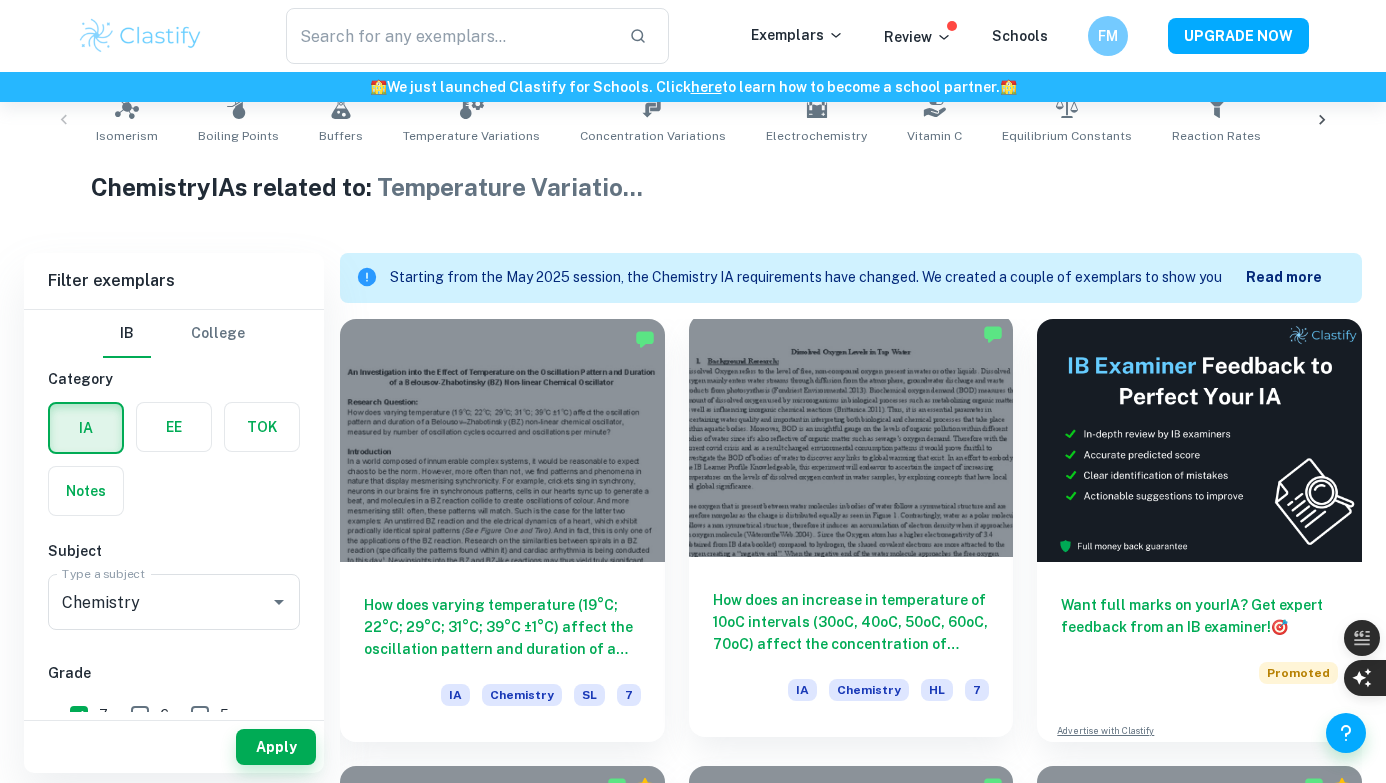 click on "How does an increase in temperature of 10oC intervals (30oC, 40oC, 50oC, 60oC, 70oC) affect the concentration of dissolved oxygen (ppm) in 250cm3 of tap water- calculated using Winkler's method?" at bounding box center [851, 622] 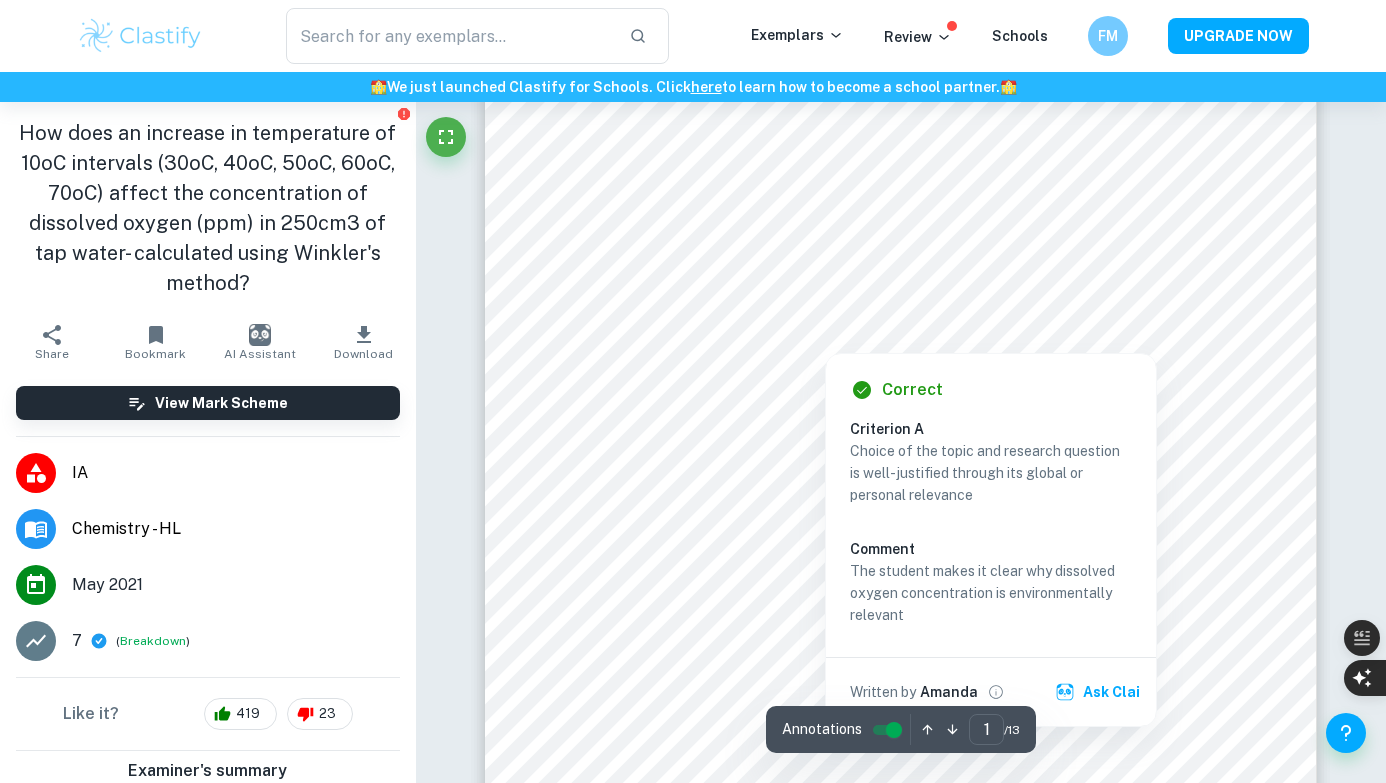 scroll, scrollTop: 0, scrollLeft: 0, axis: both 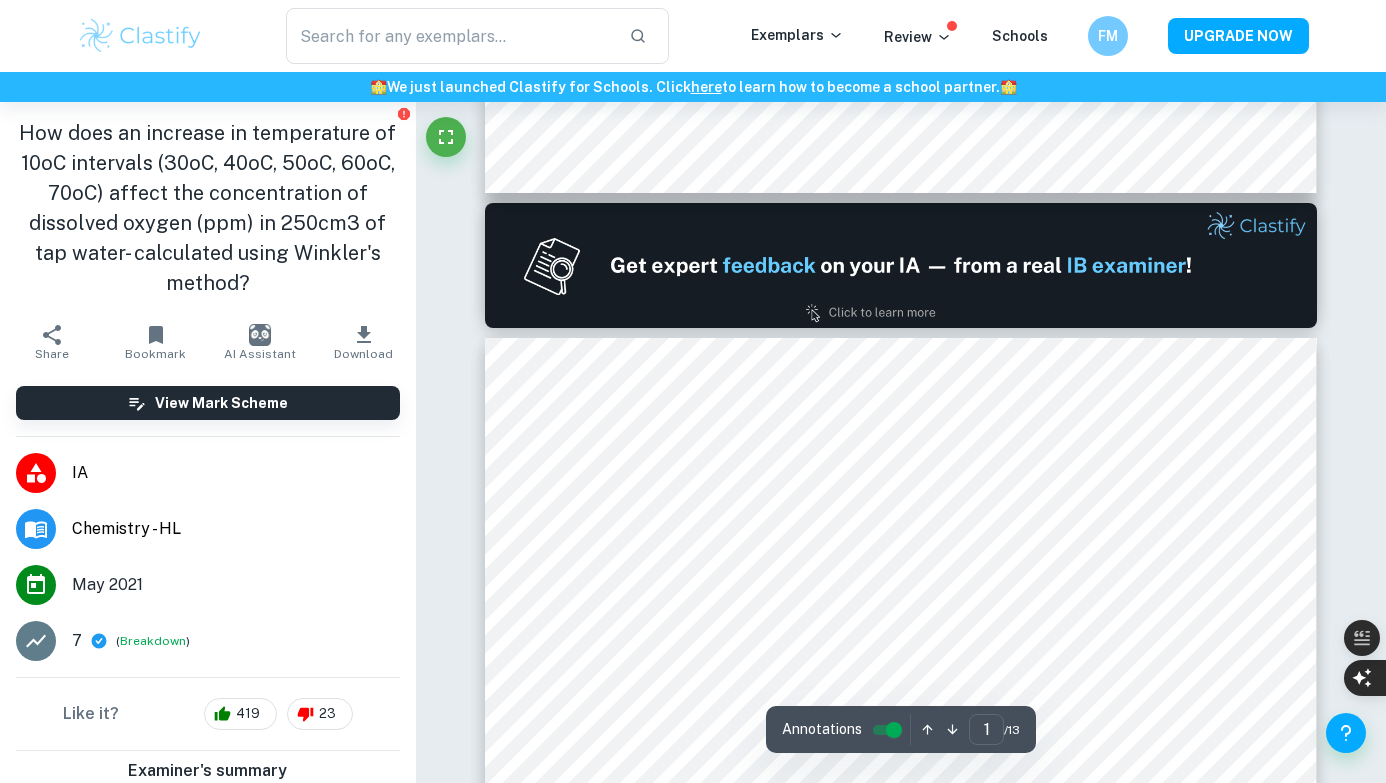 type on "2" 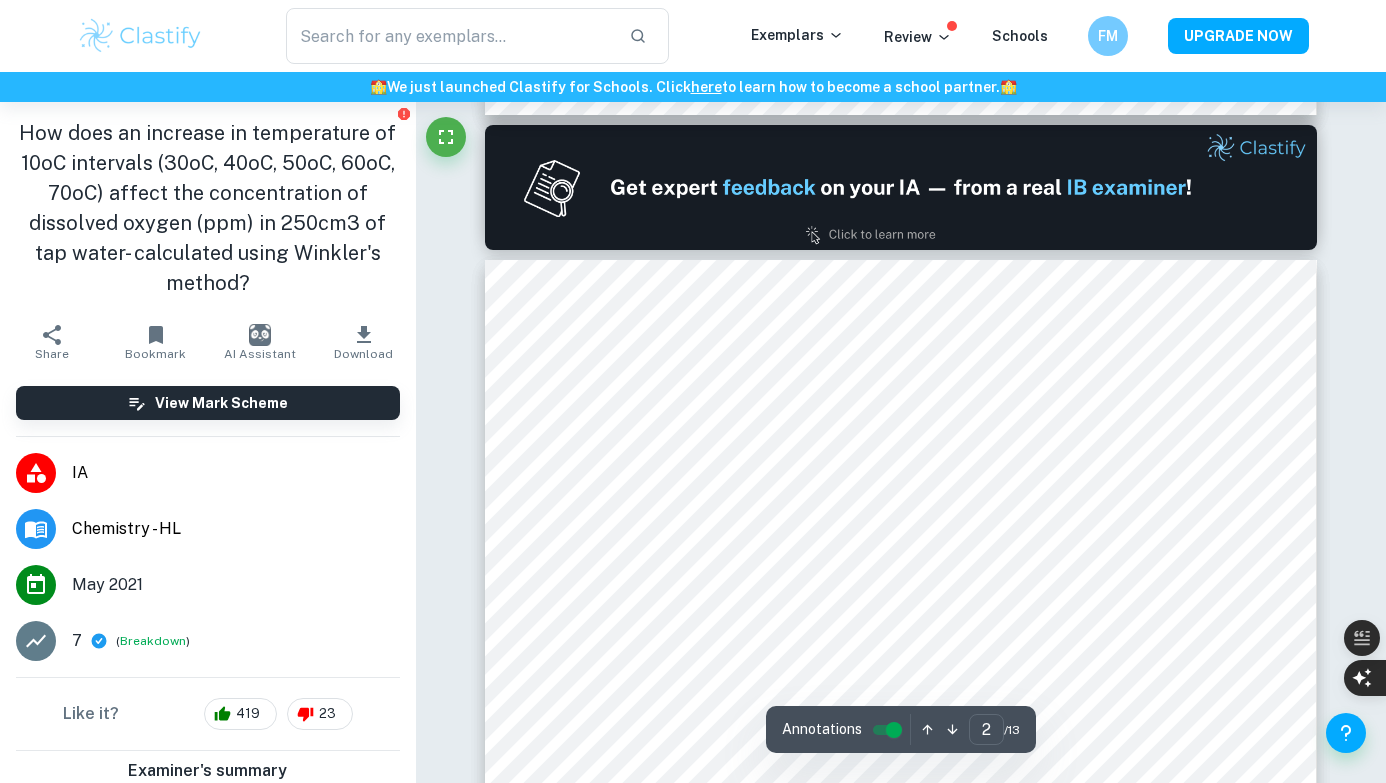scroll, scrollTop: 1260, scrollLeft: 0, axis: vertical 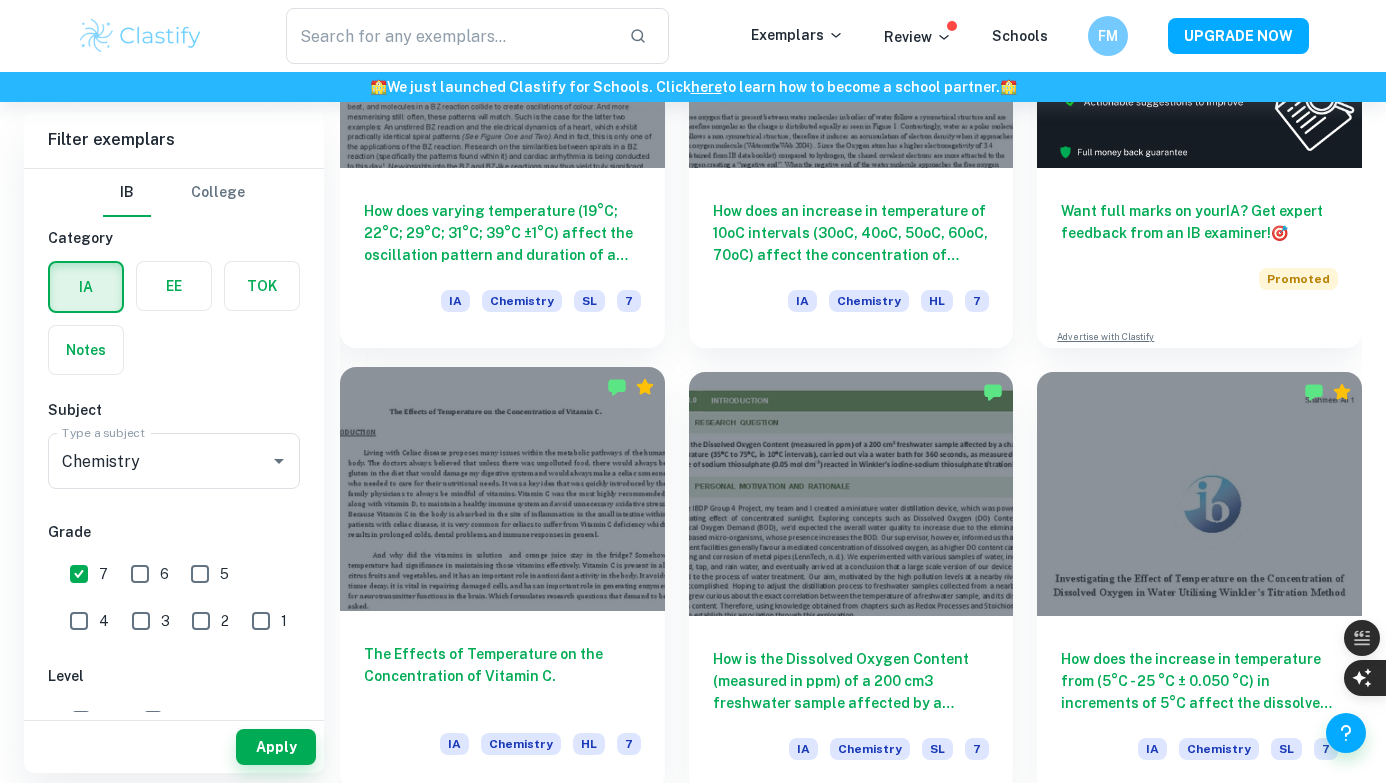 click on "The Effects of Temperature on the Concentration of Vitamin C." at bounding box center [502, 676] 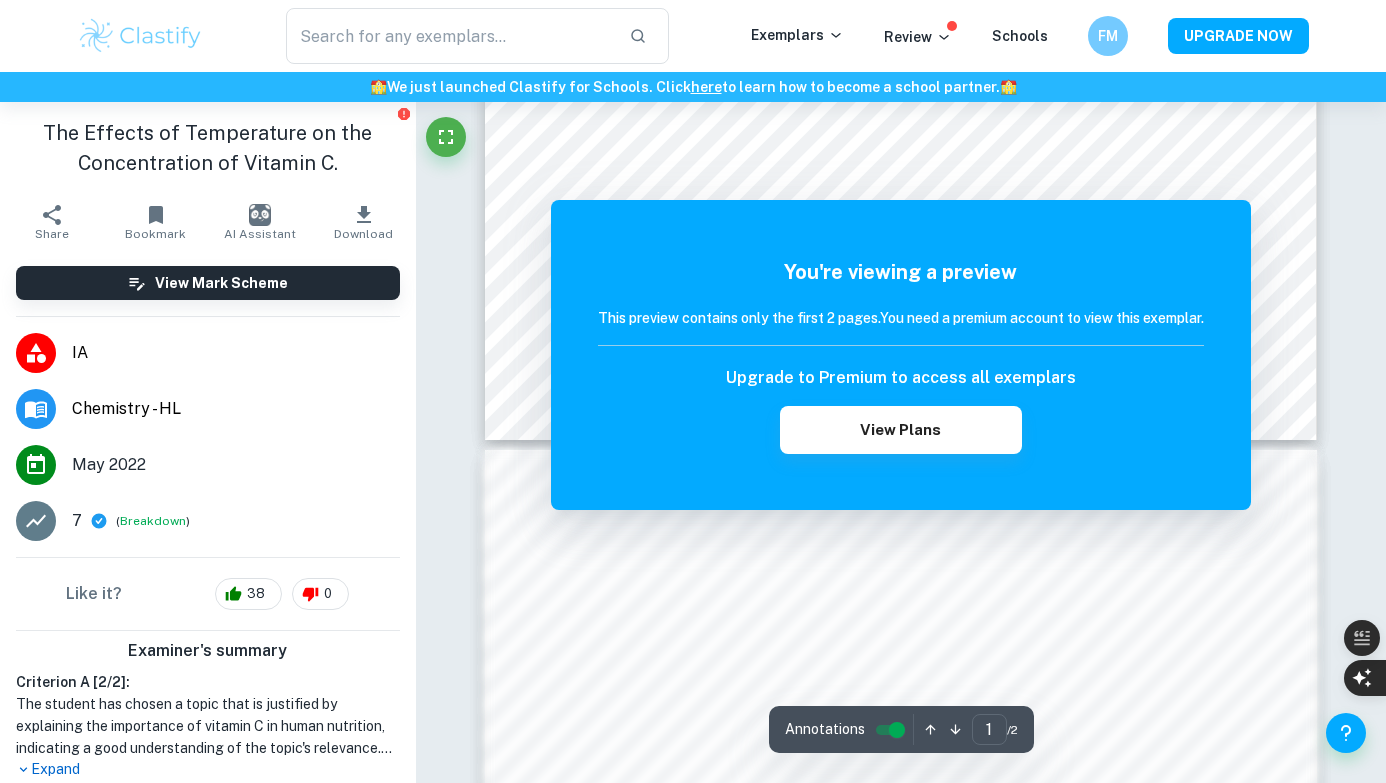 scroll, scrollTop: 865, scrollLeft: 0, axis: vertical 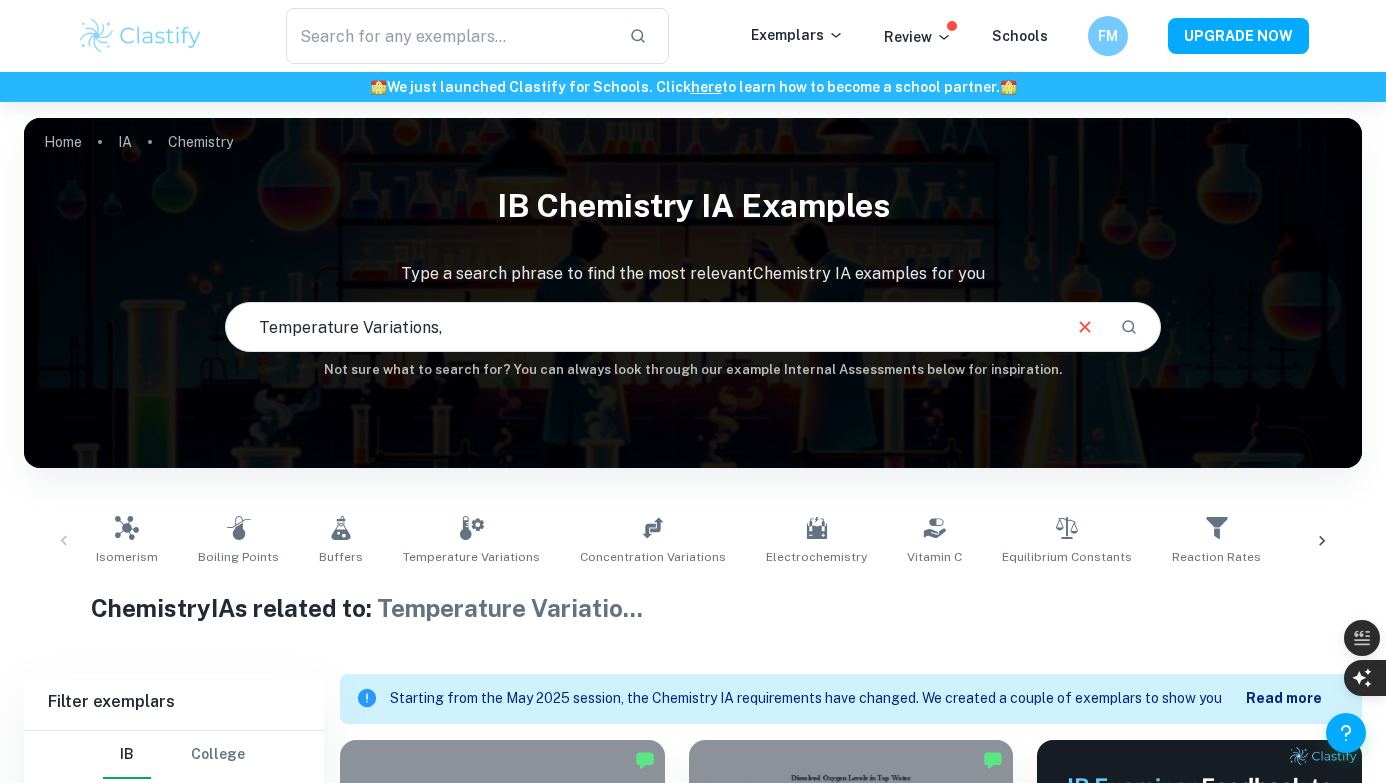 click on "Temperature Variations," at bounding box center [642, 327] 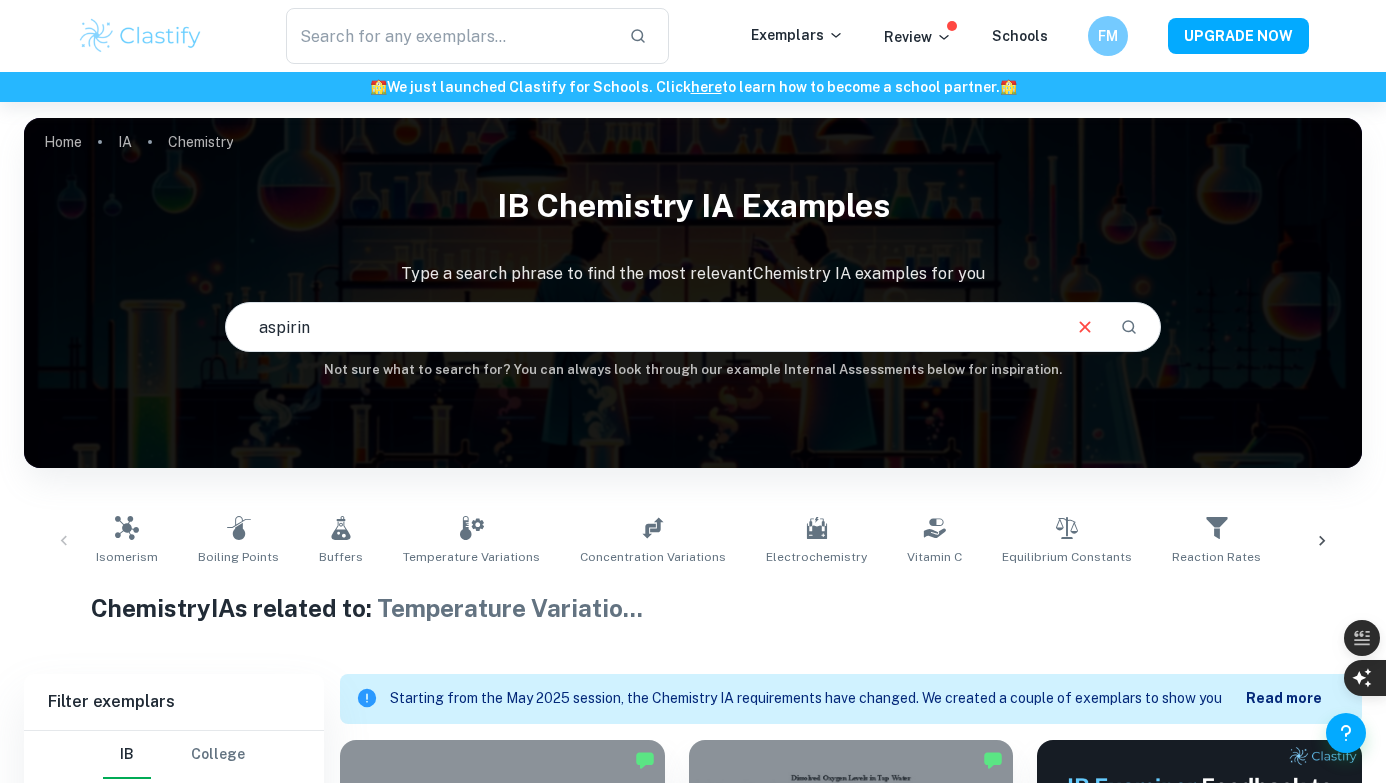 type on "aspirin" 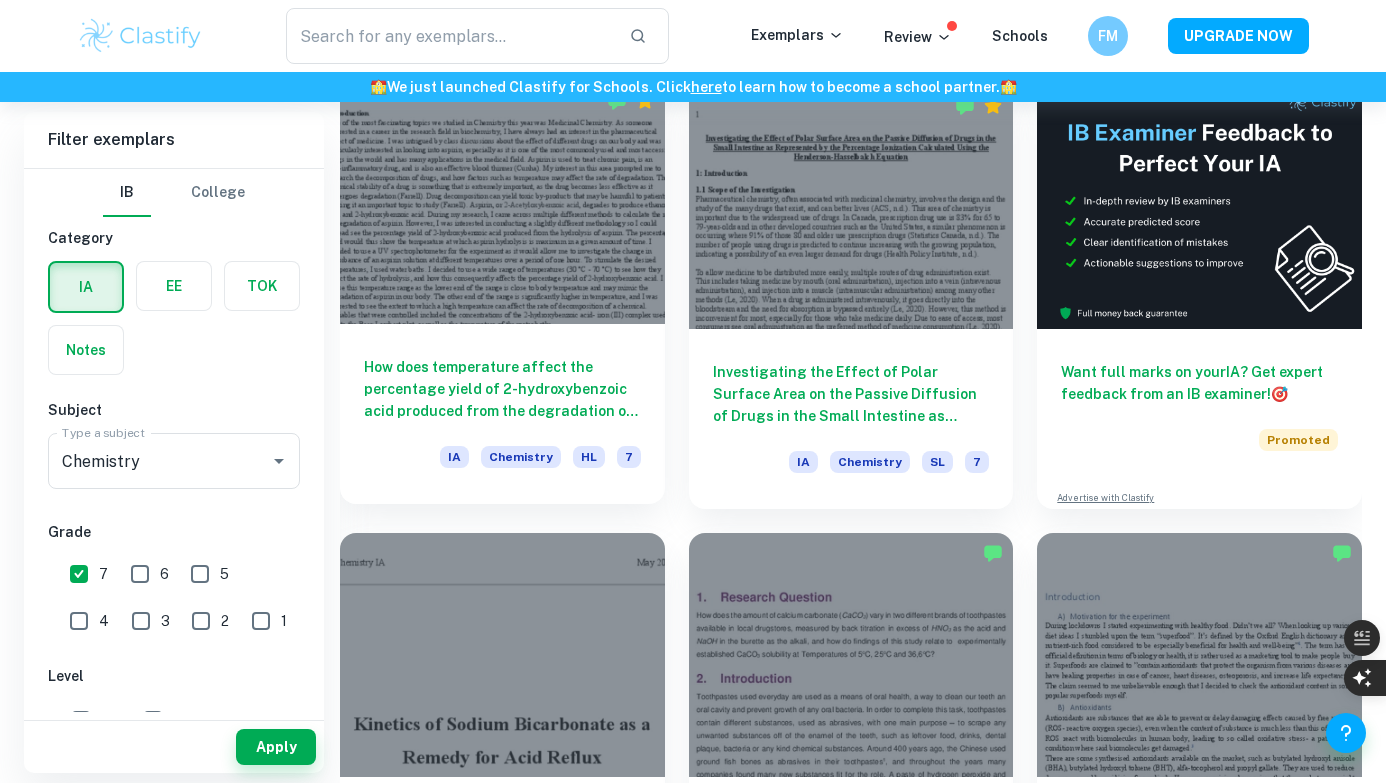 scroll, scrollTop: 657, scrollLeft: 0, axis: vertical 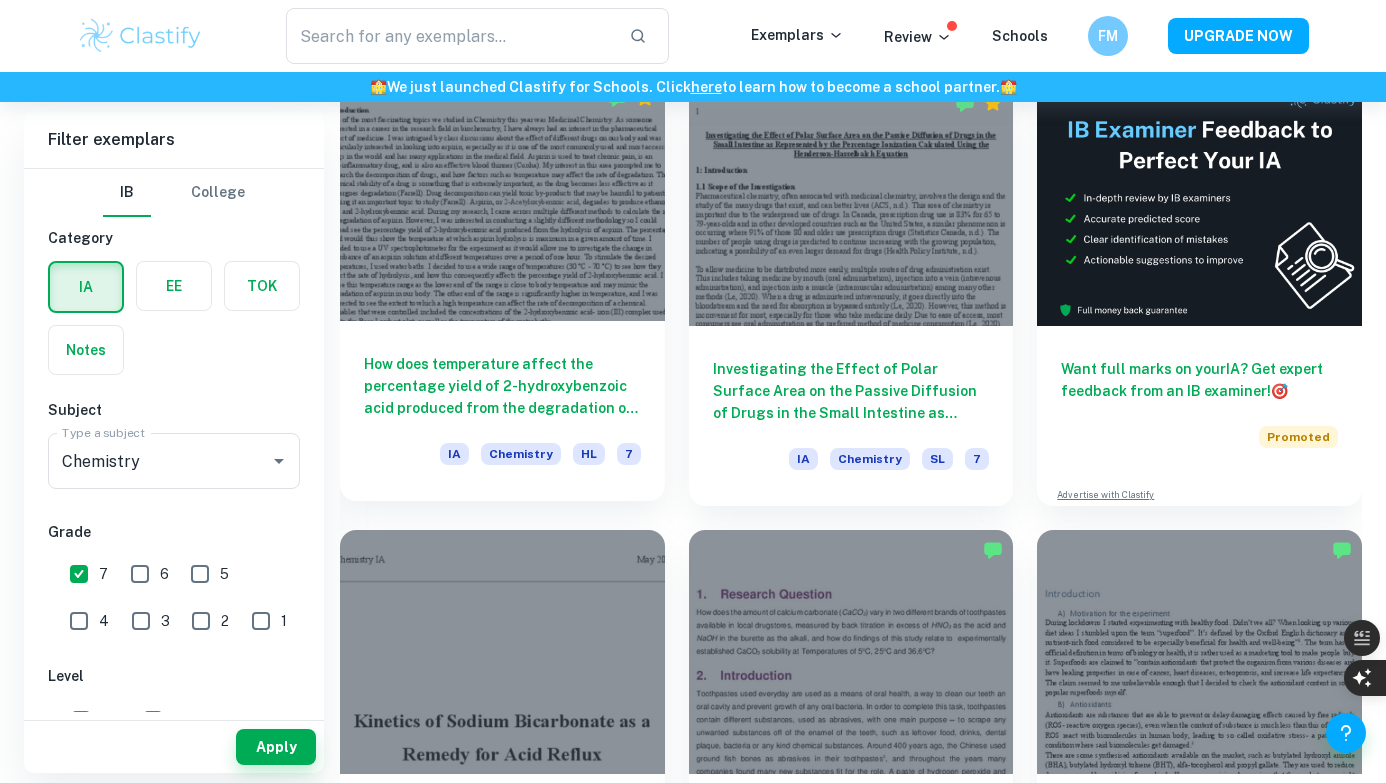 click on "How does temperature affect the percentage yield of 2-hydroxybenzoic acid produced from the degradation of aspirin by measuring the change in absorbance of the aspirin solution using a UV spectrophotometer over a period of 60 minutes." at bounding box center (502, 386) 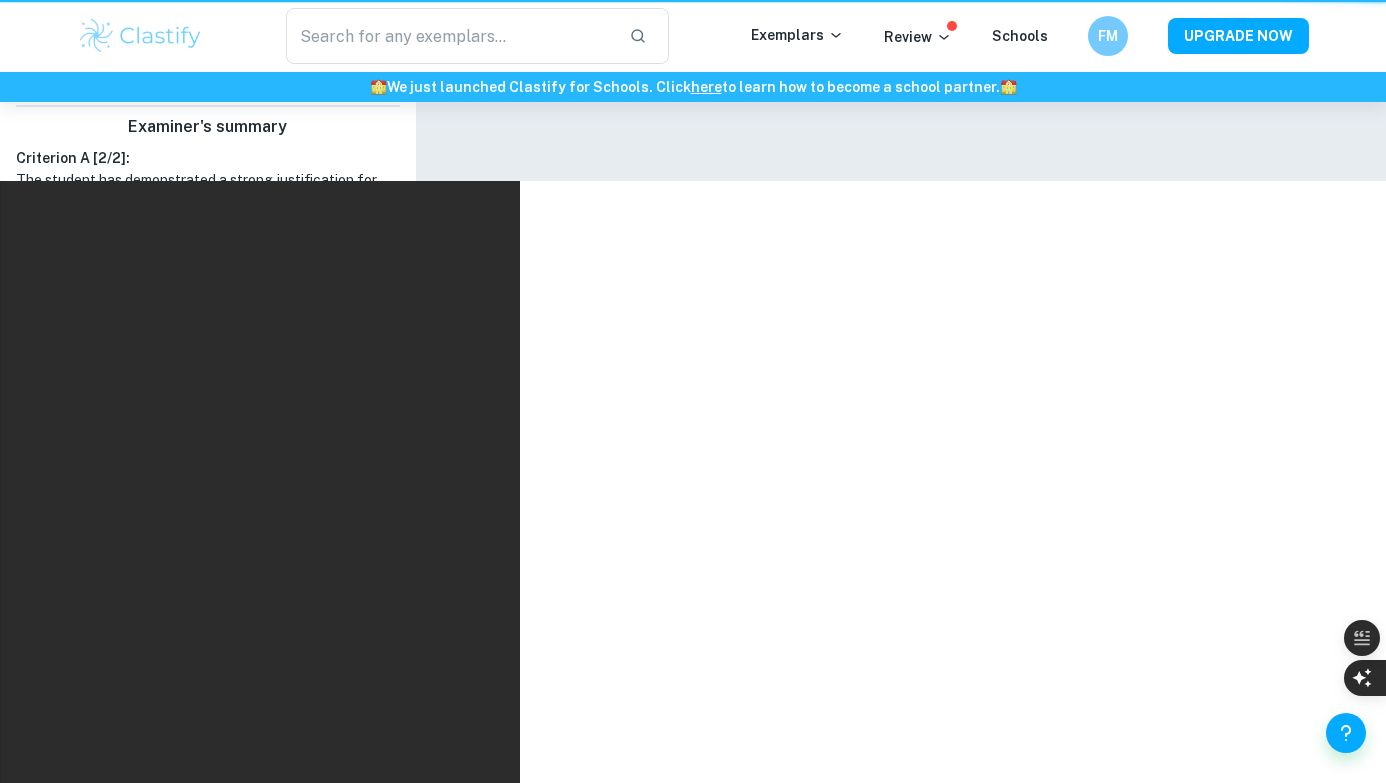 scroll, scrollTop: 0, scrollLeft: 0, axis: both 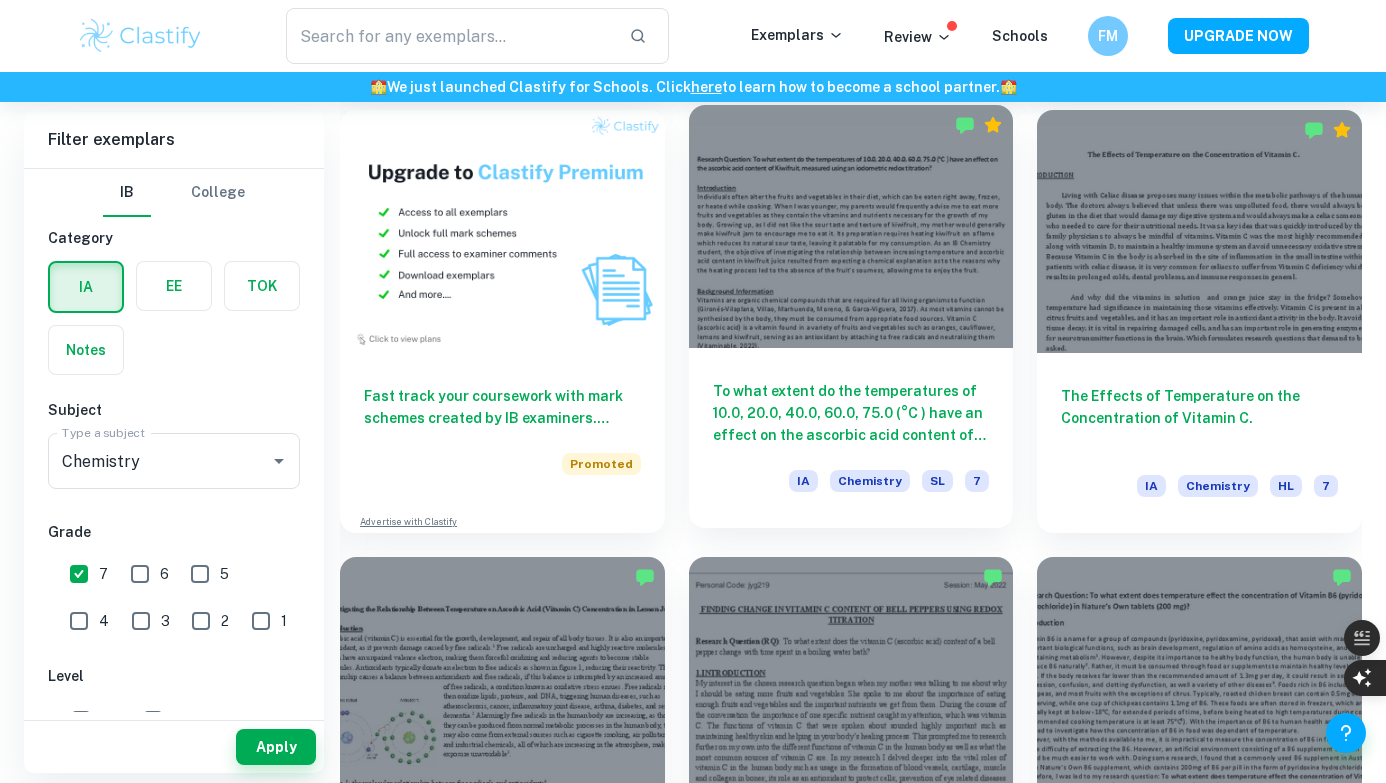 click on "To what extent do the temperatures of 10.0, 20.0, 40.0, 60.0, 75.0 (°C ) have an effect on the ascorbic acid content of Kiwifruit, measured using an iodometric redox titration?" at bounding box center (851, 413) 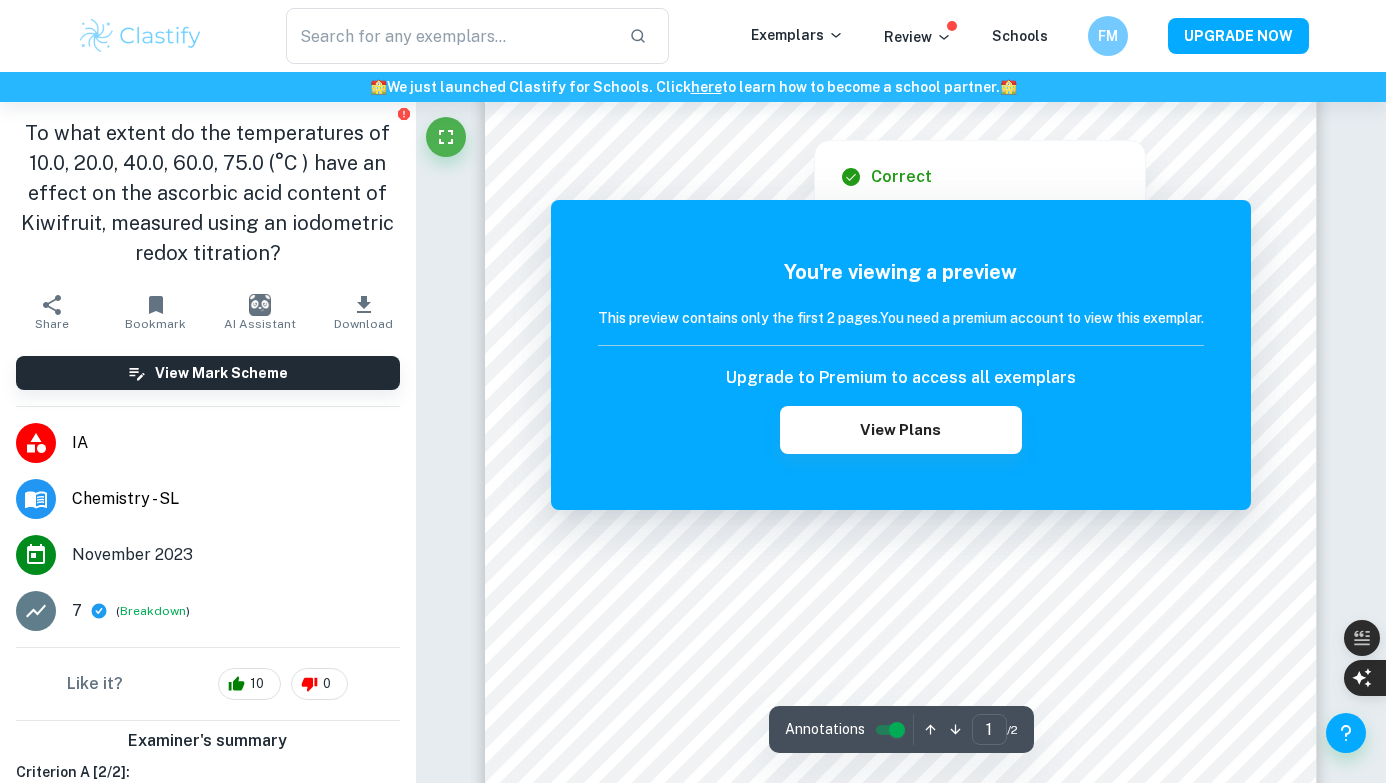 scroll, scrollTop: 436, scrollLeft: 0, axis: vertical 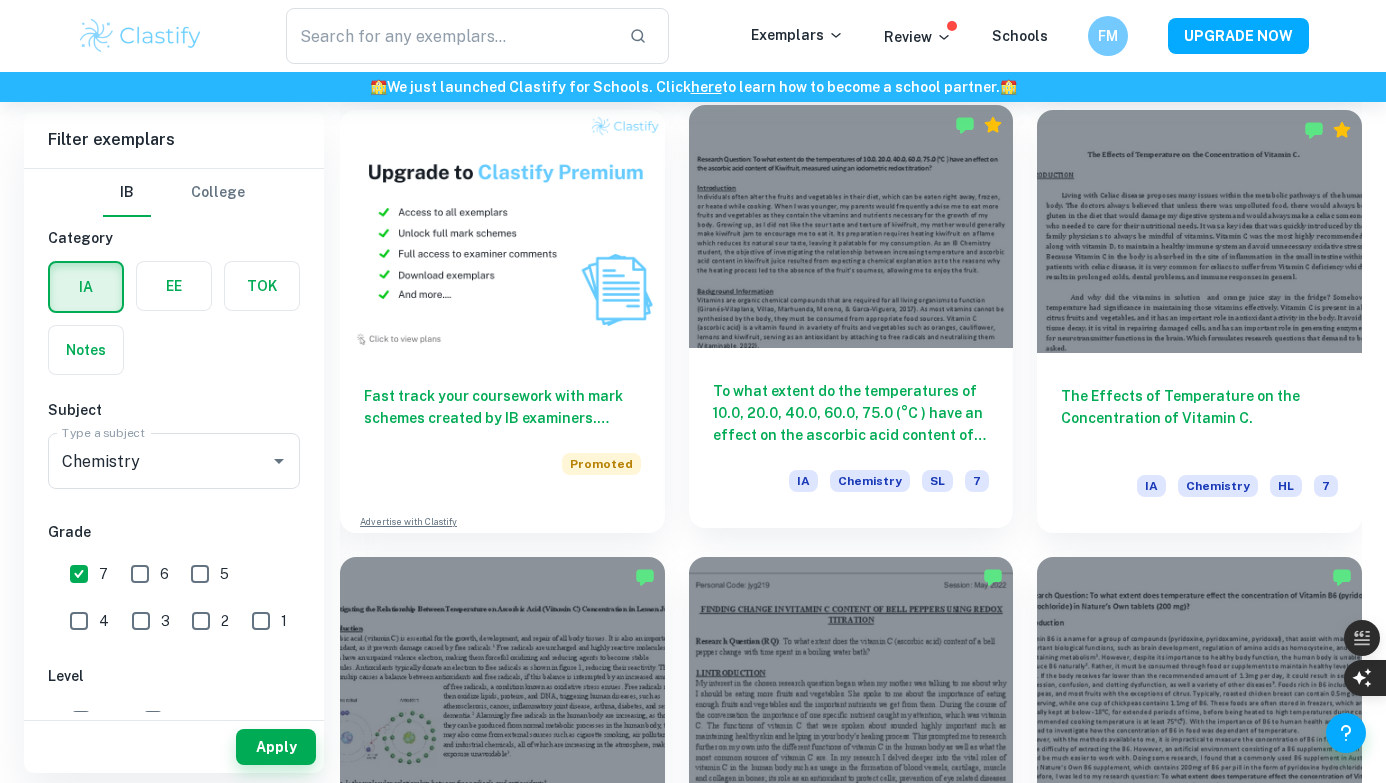 click at bounding box center [851, 226] 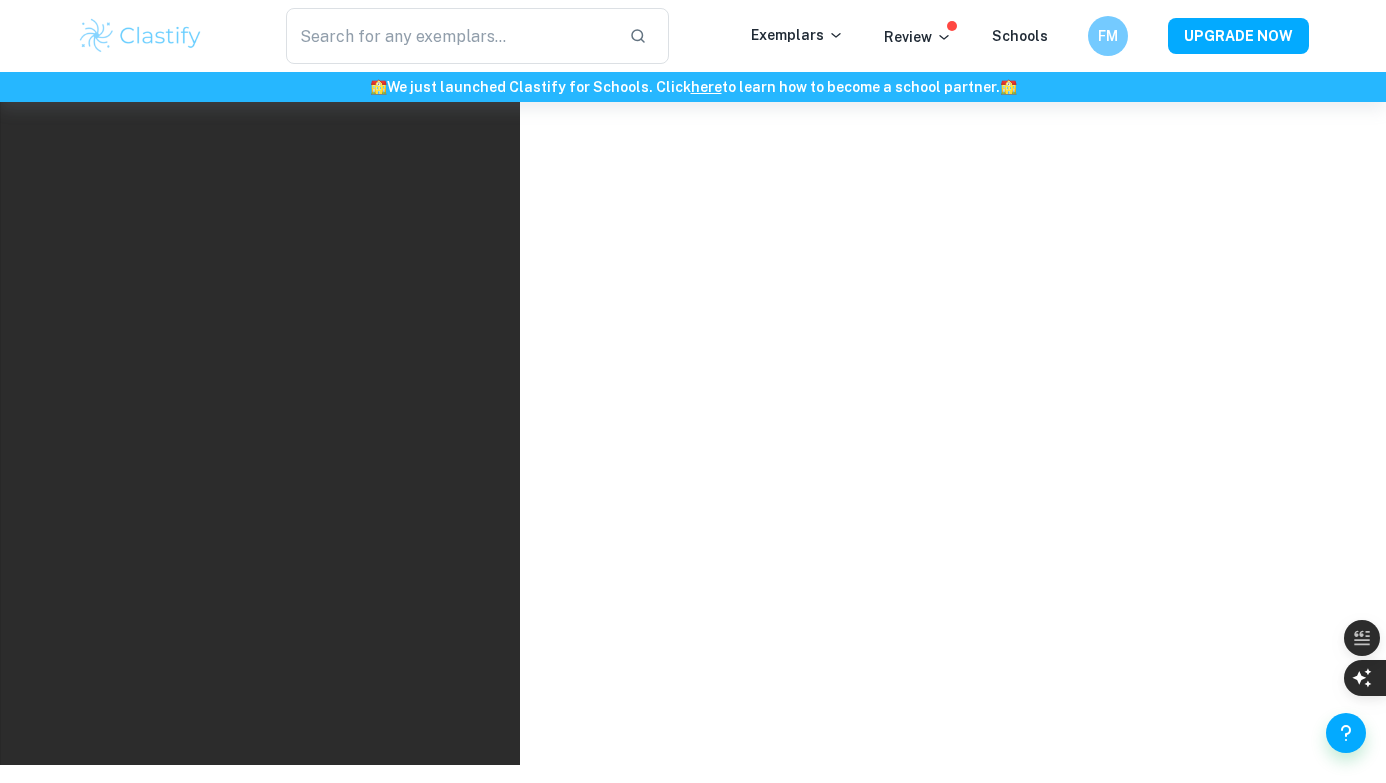 scroll, scrollTop: 0, scrollLeft: 0, axis: both 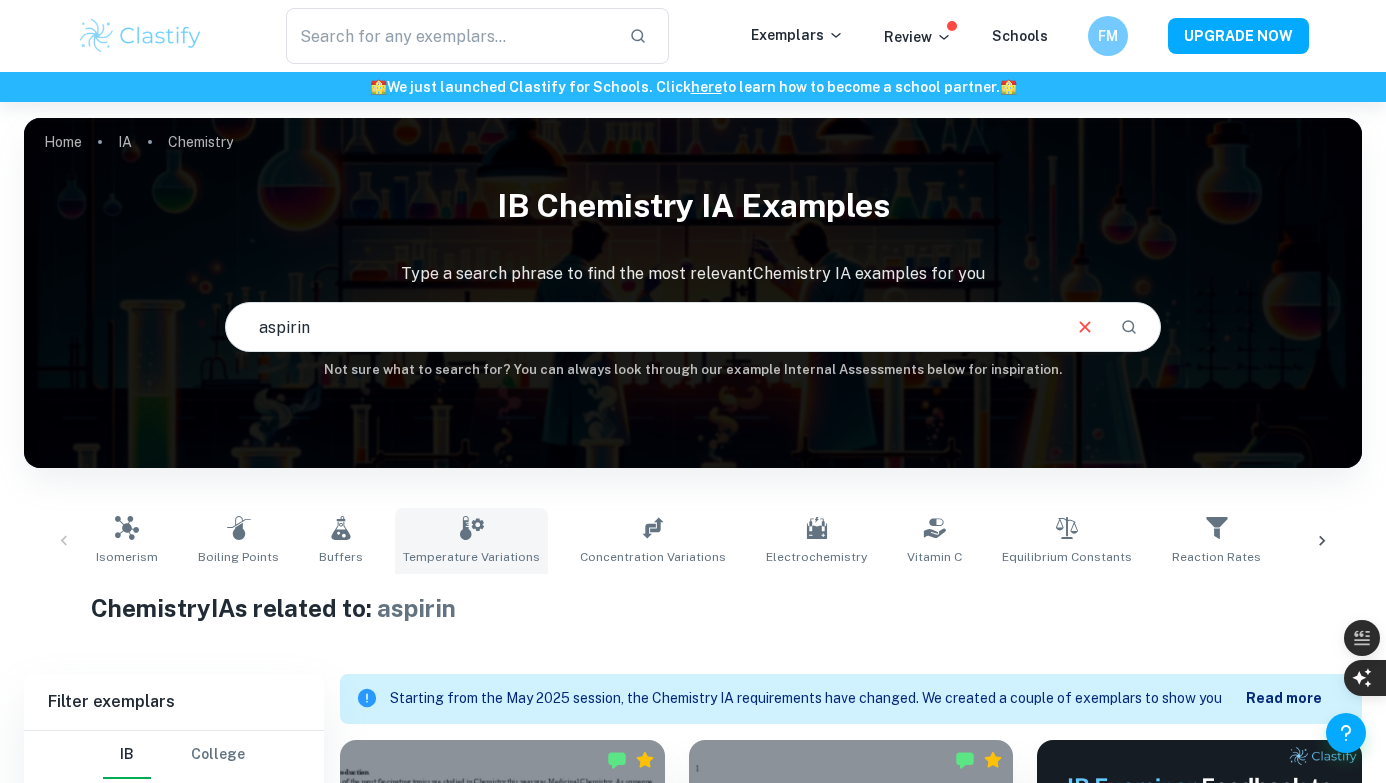 click on "Temperature Variations" at bounding box center (471, 557) 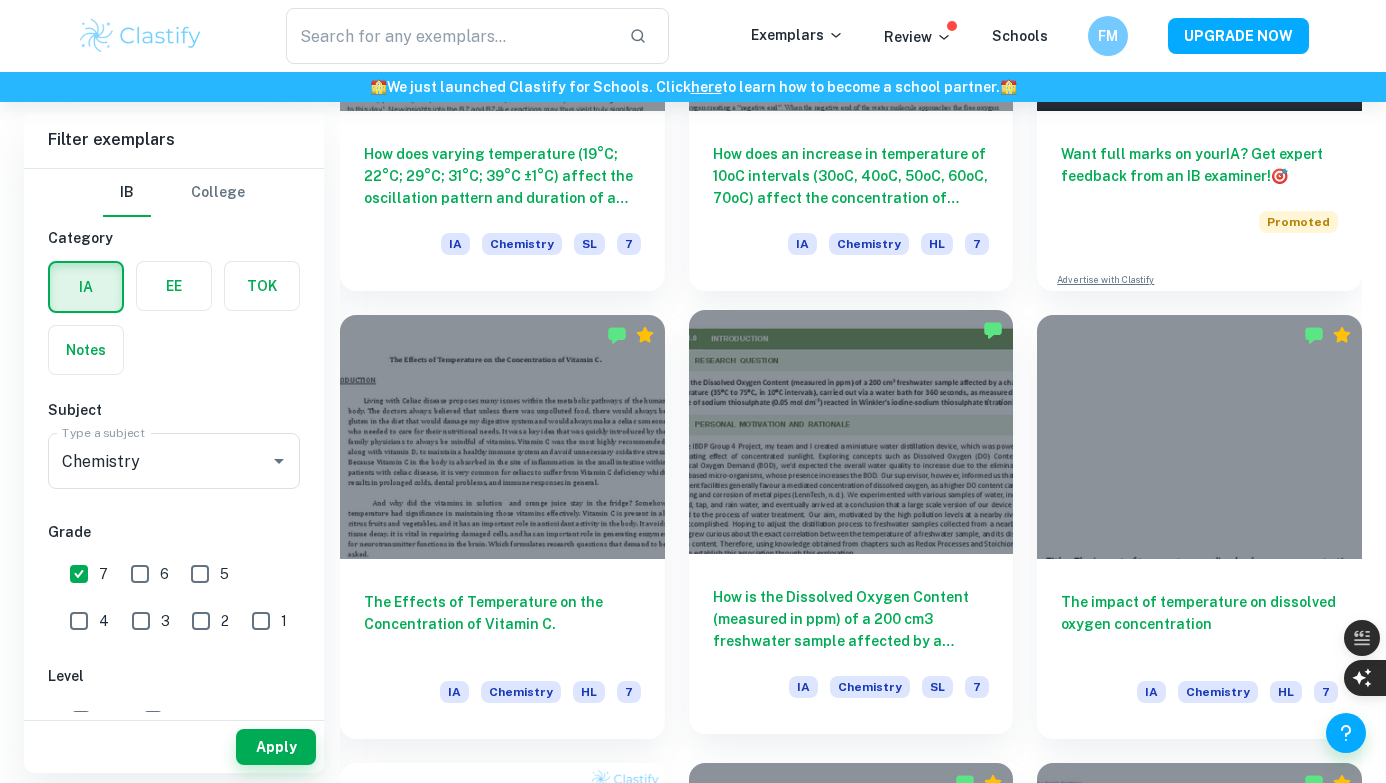 scroll, scrollTop: 763, scrollLeft: 0, axis: vertical 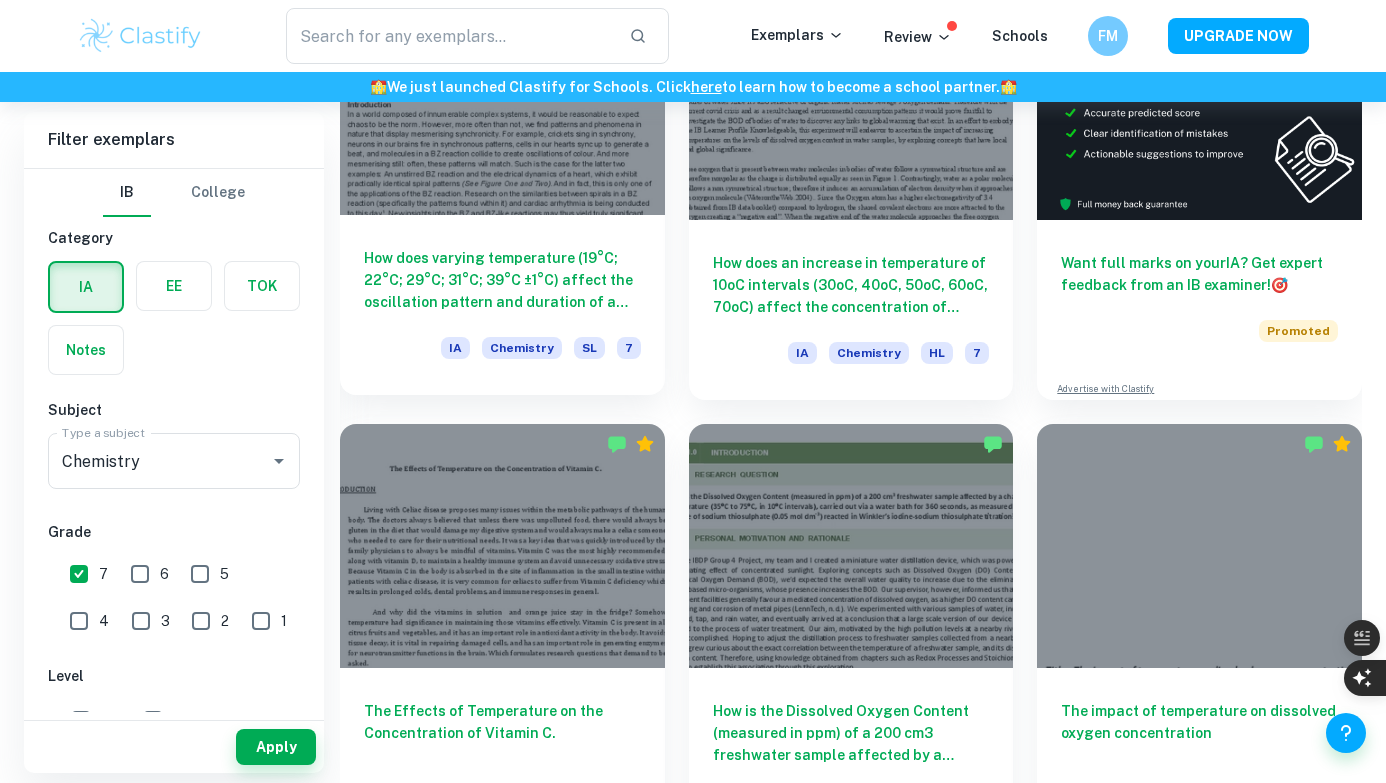 click on "How does varying temperature (19°C; 22°C; 29°C; 31°C; 39°C ±1°C) affect the oscillation pattern and duration of a Belousov–Zhabotinsky (BZ) non-linear chemical oscillator, measured by number of oscillation cycles occurred and oscillations per minute?" at bounding box center (502, 280) 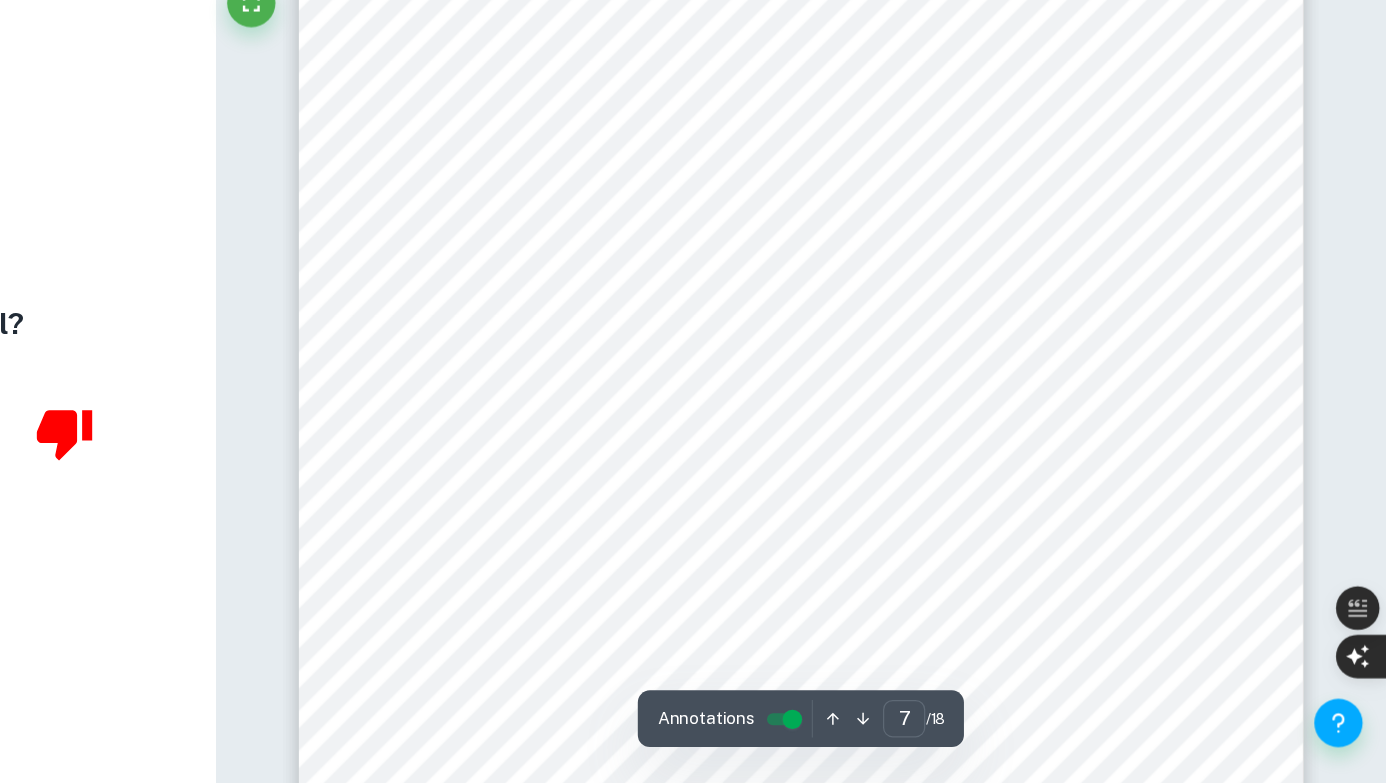 scroll, scrollTop: 7717, scrollLeft: 0, axis: vertical 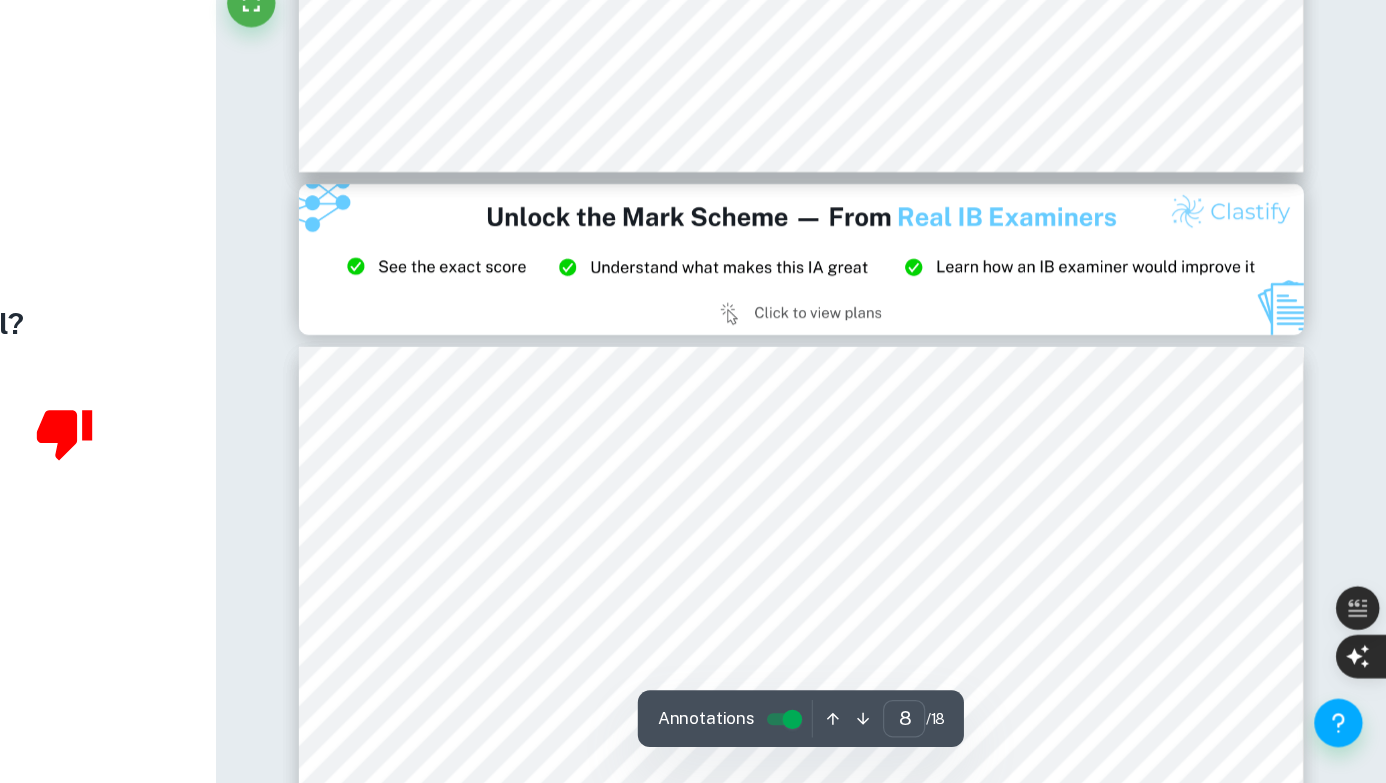 type on "9" 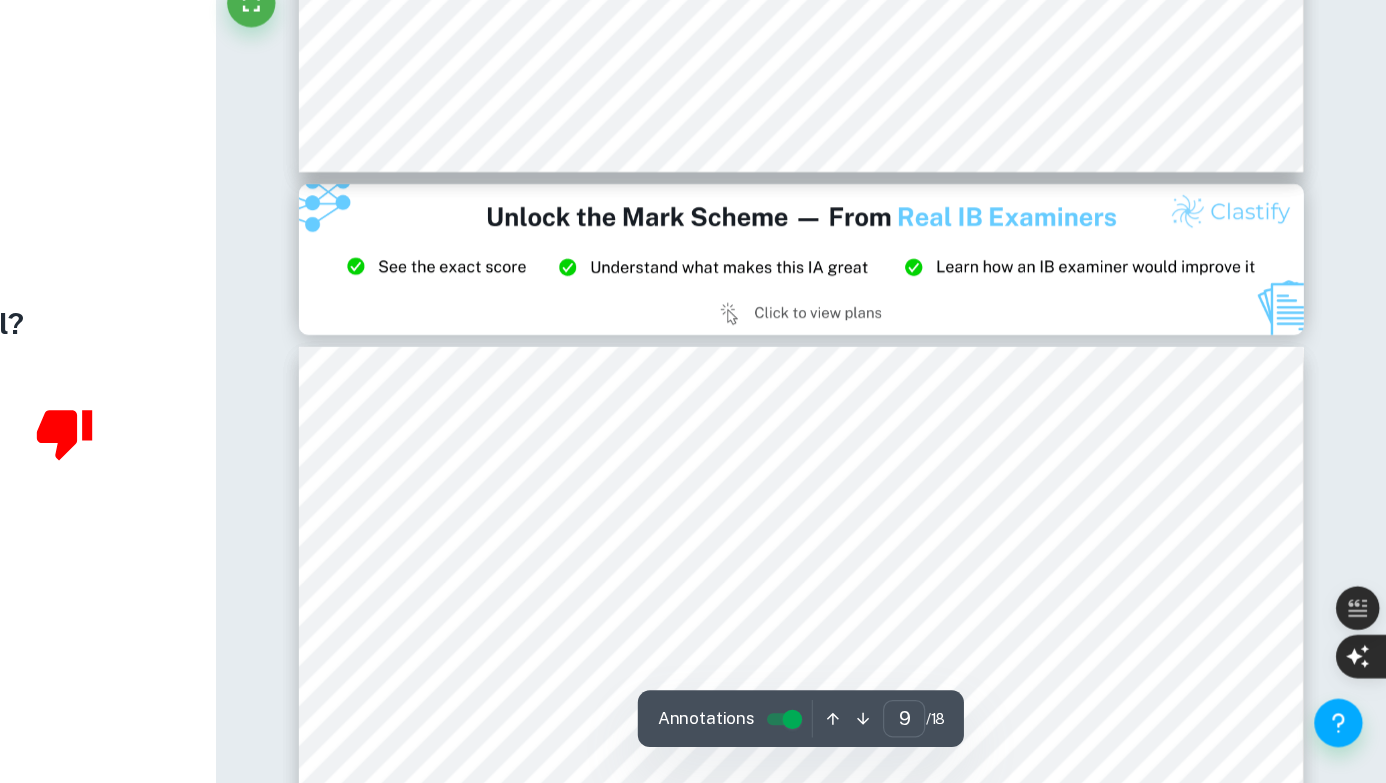 scroll, scrollTop: 9821, scrollLeft: 0, axis: vertical 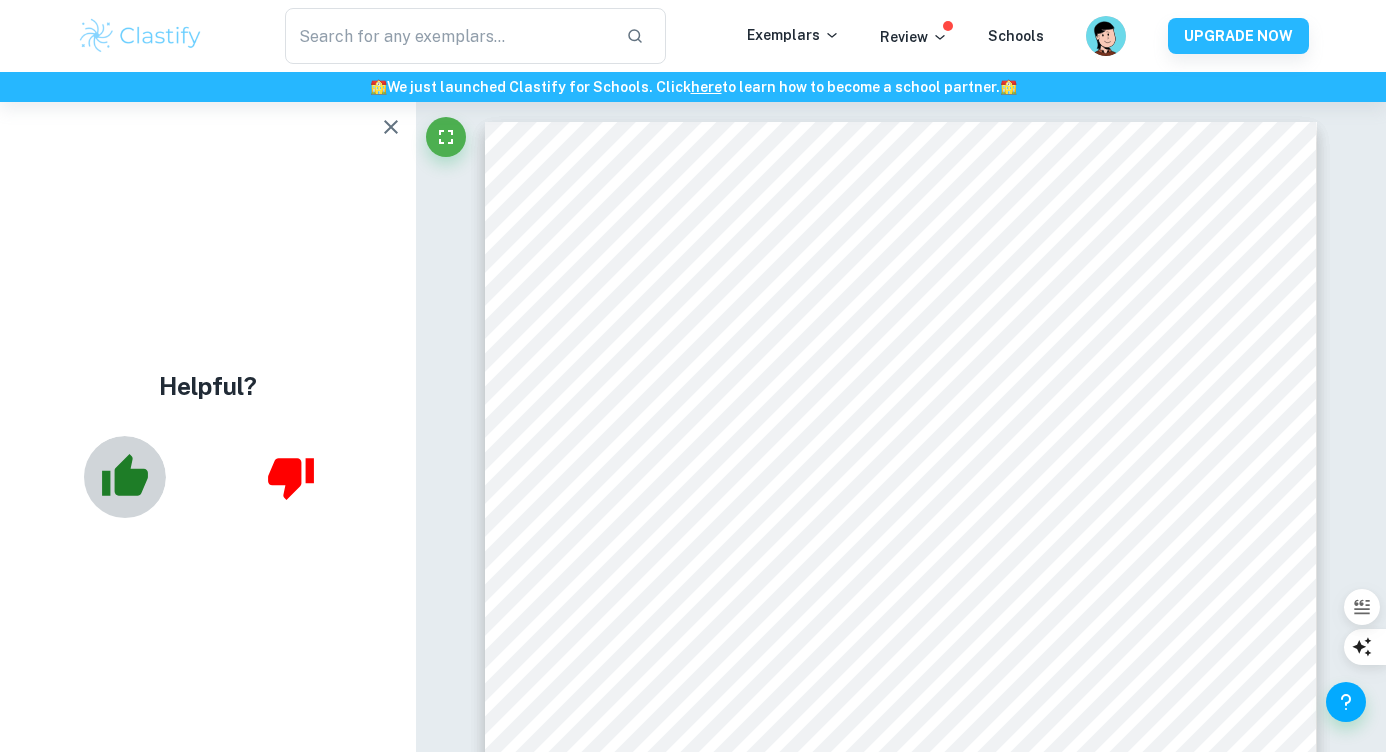 click 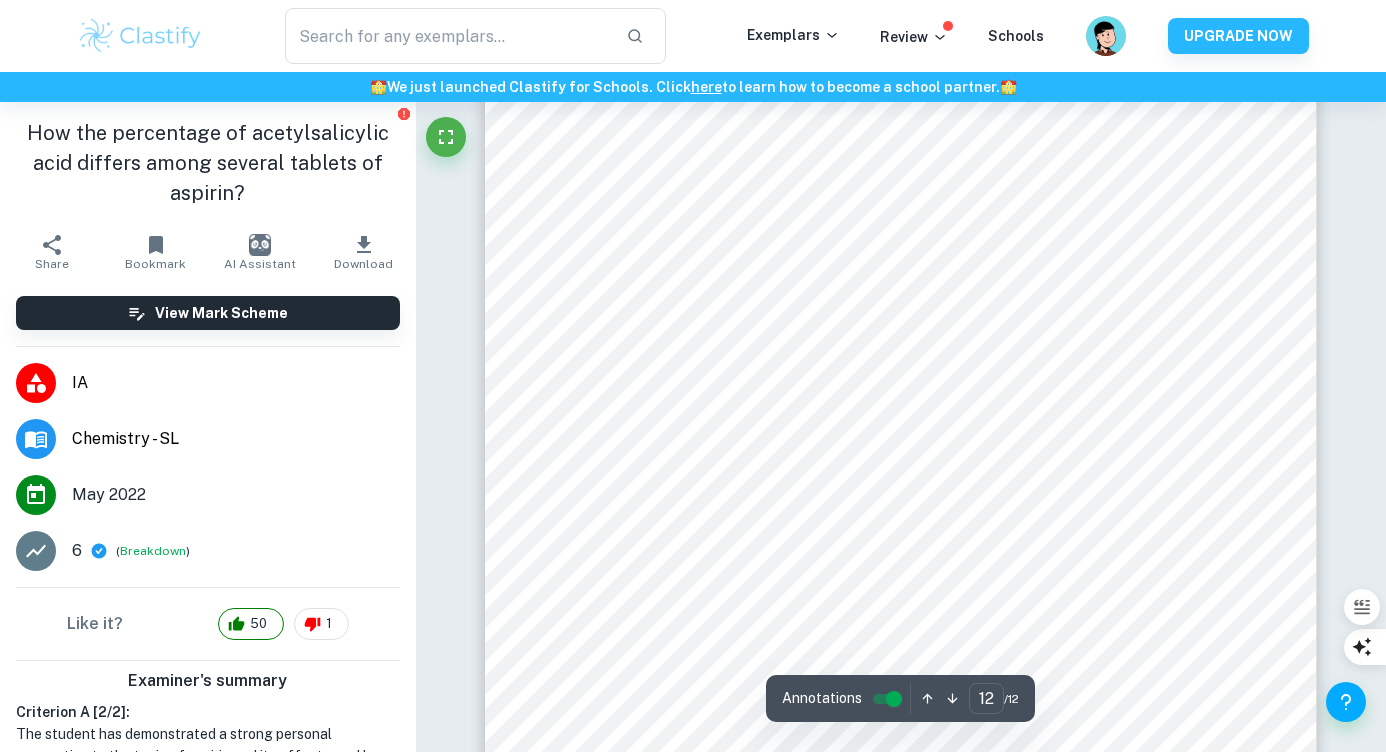 scroll, scrollTop: 12782, scrollLeft: 0, axis: vertical 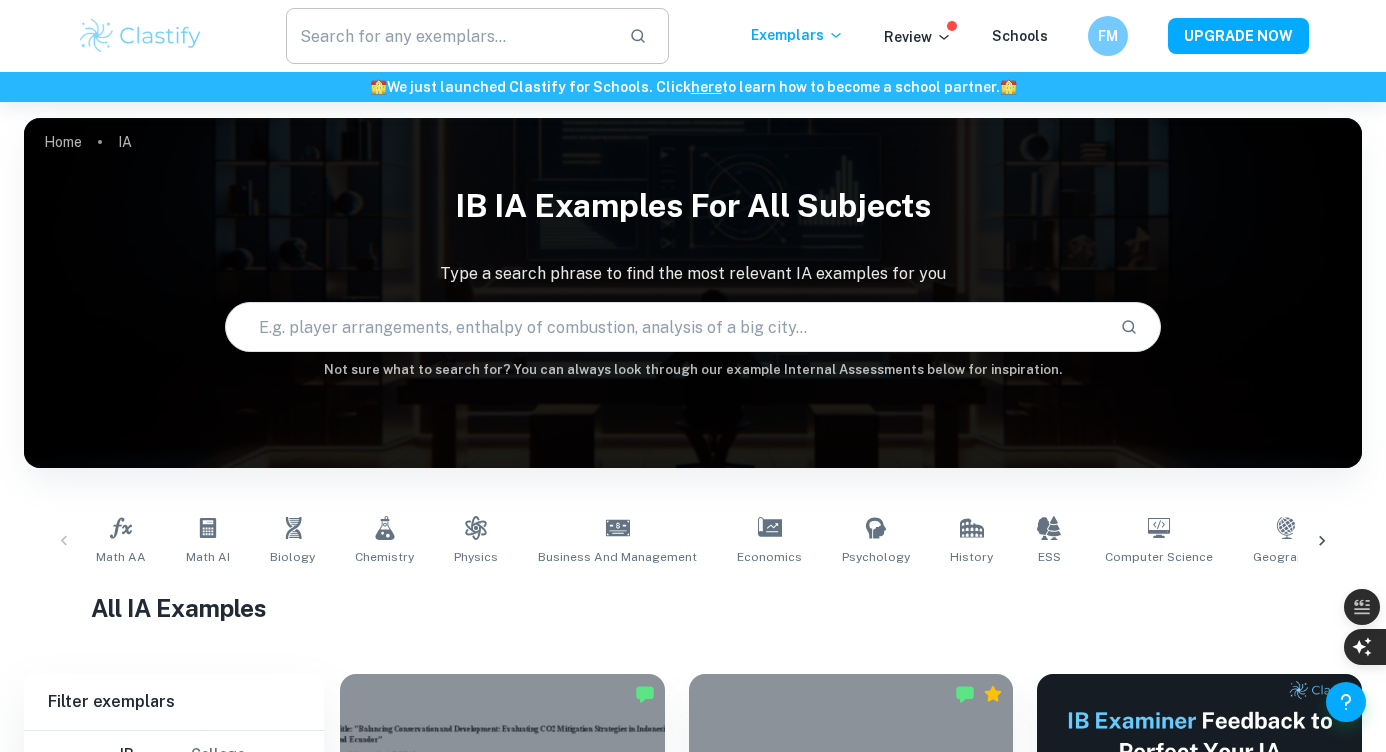 checkbox on "true" 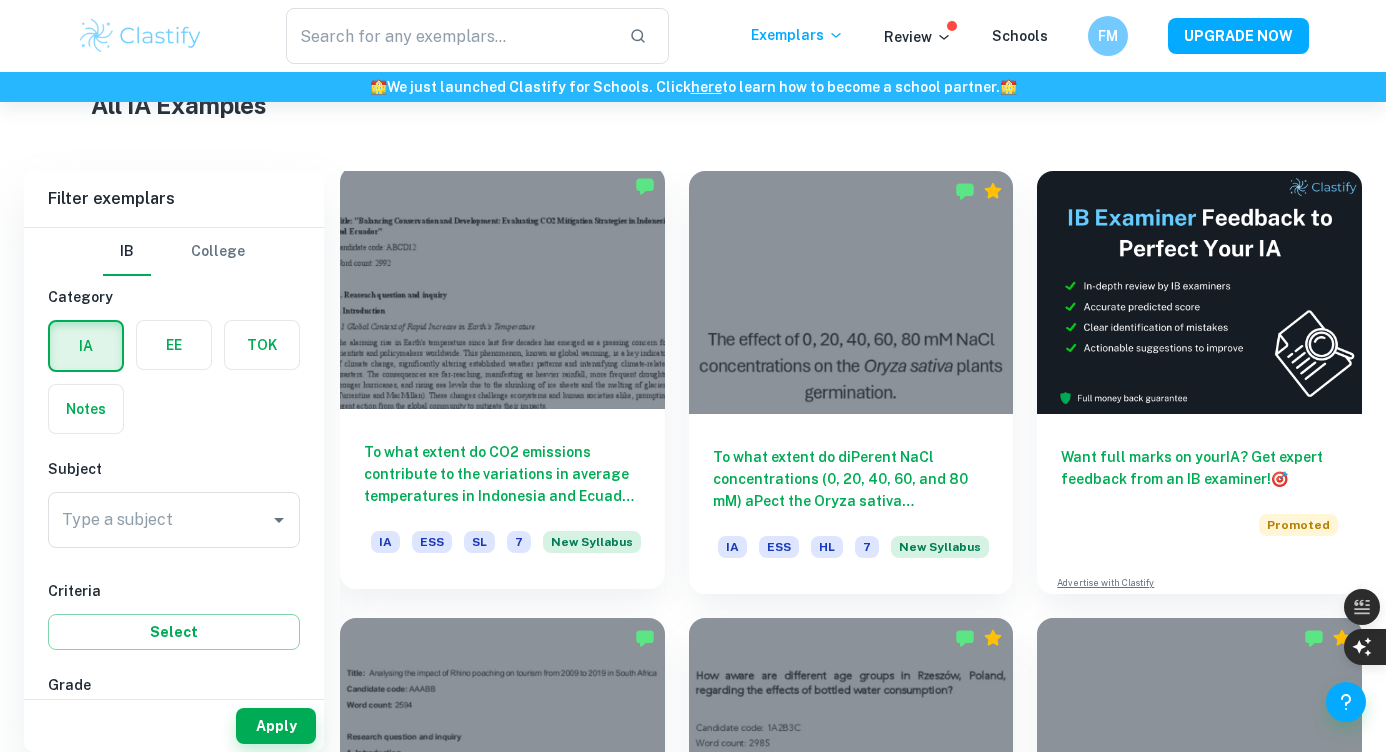 scroll, scrollTop: 611, scrollLeft: 0, axis: vertical 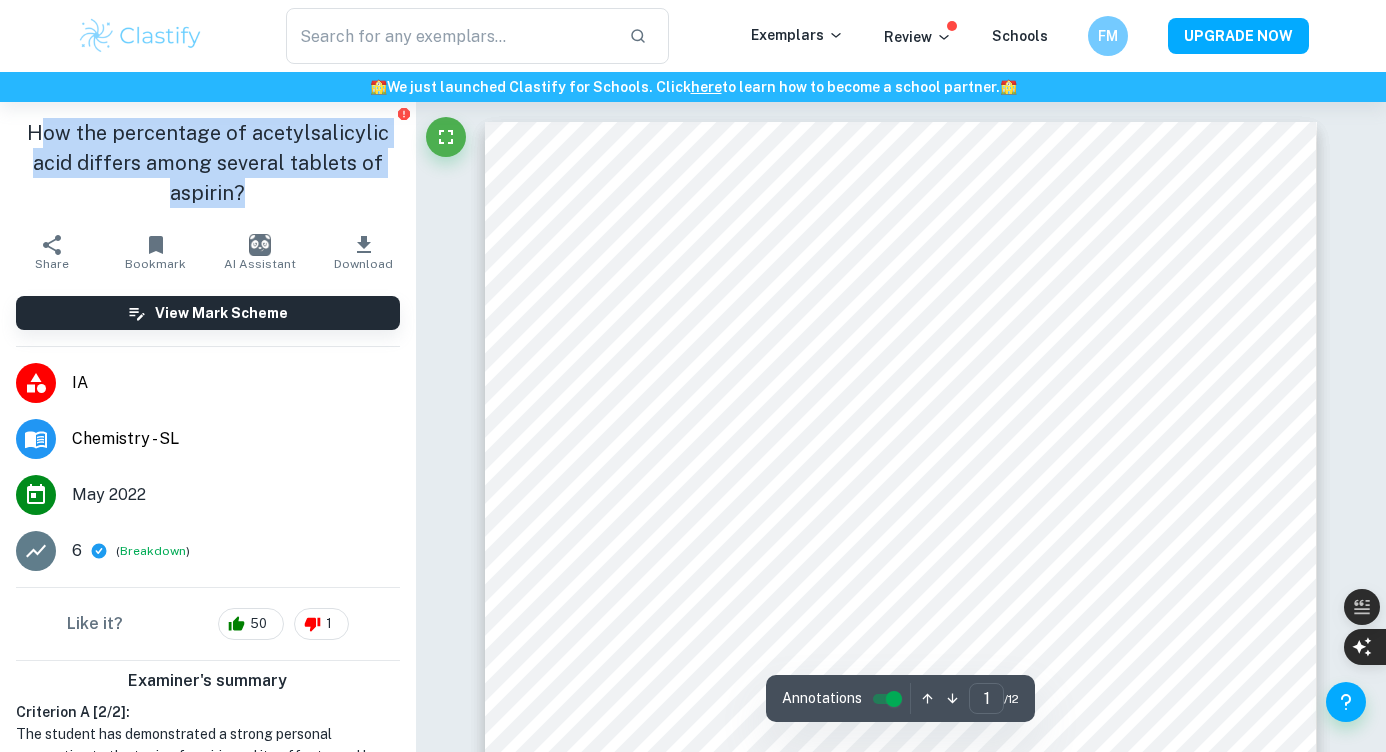 drag, startPoint x: 43, startPoint y: 129, endPoint x: 297, endPoint y: 178, distance: 258.6832 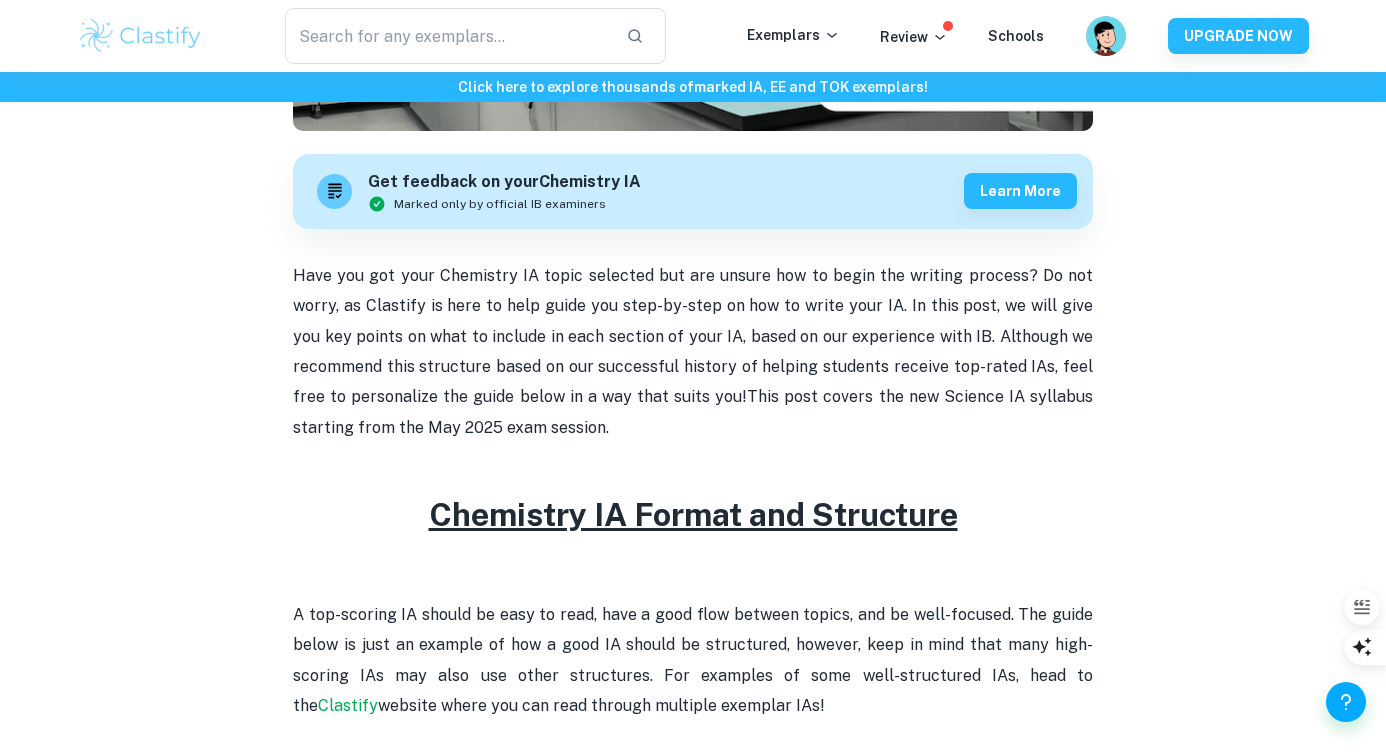 scroll, scrollTop: 130, scrollLeft: 0, axis: vertical 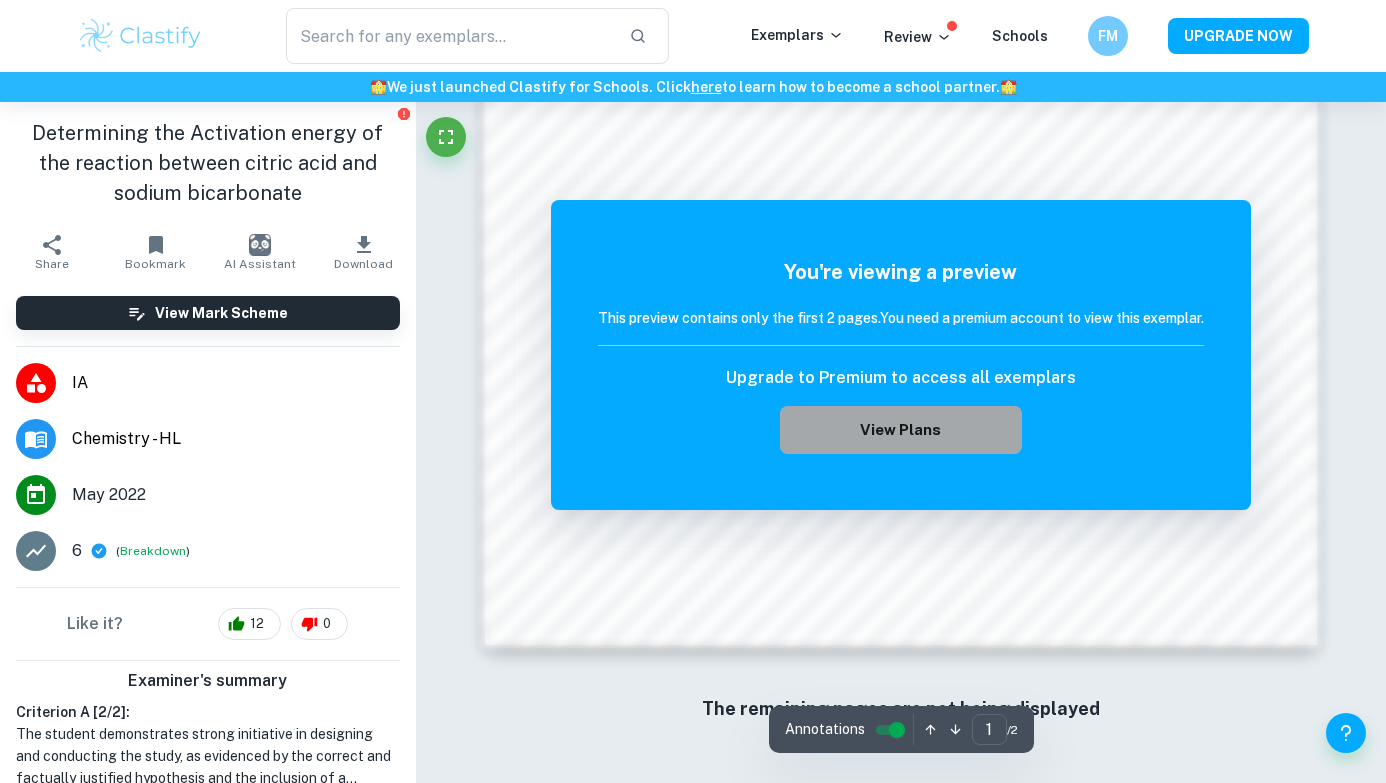 click on "View Plans" at bounding box center (901, 430) 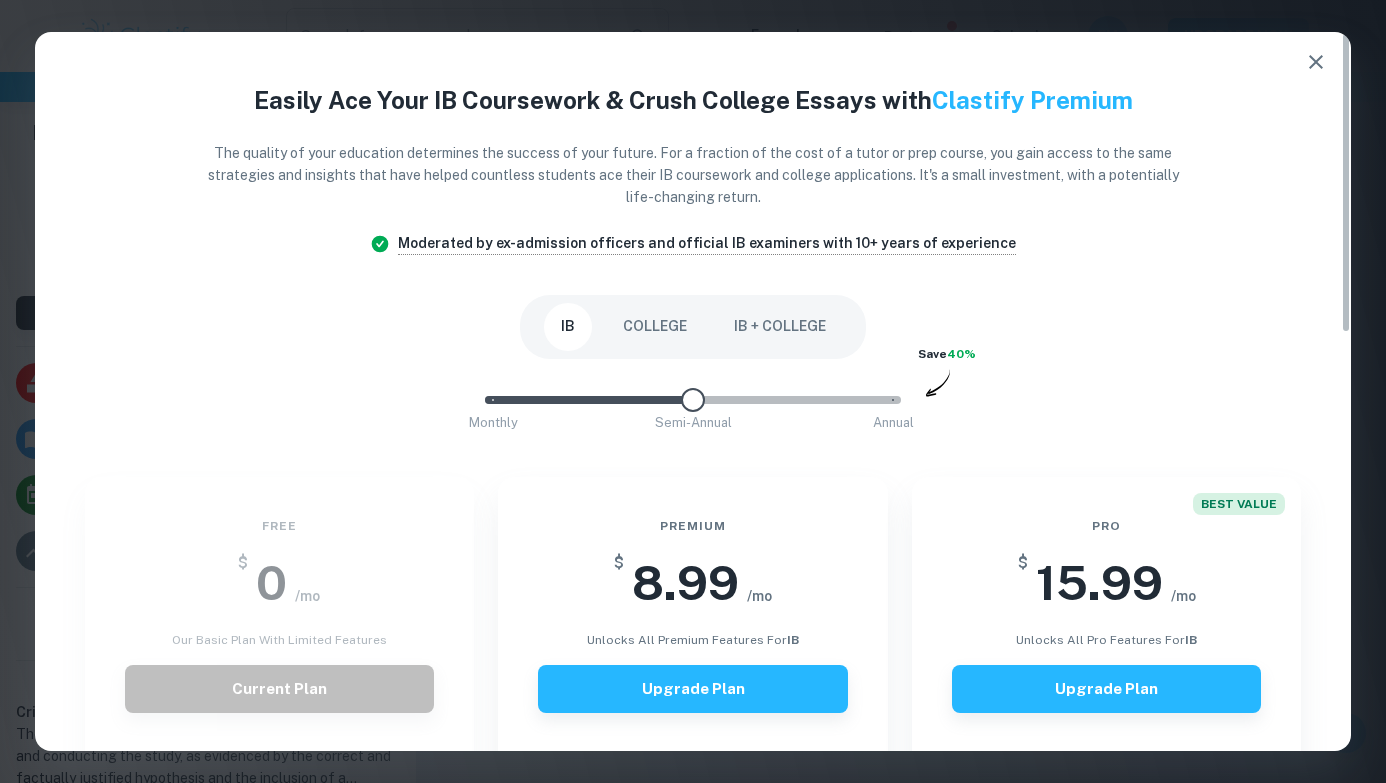 click on "Monthly Semi-Annual Annual" at bounding box center [693, 400] 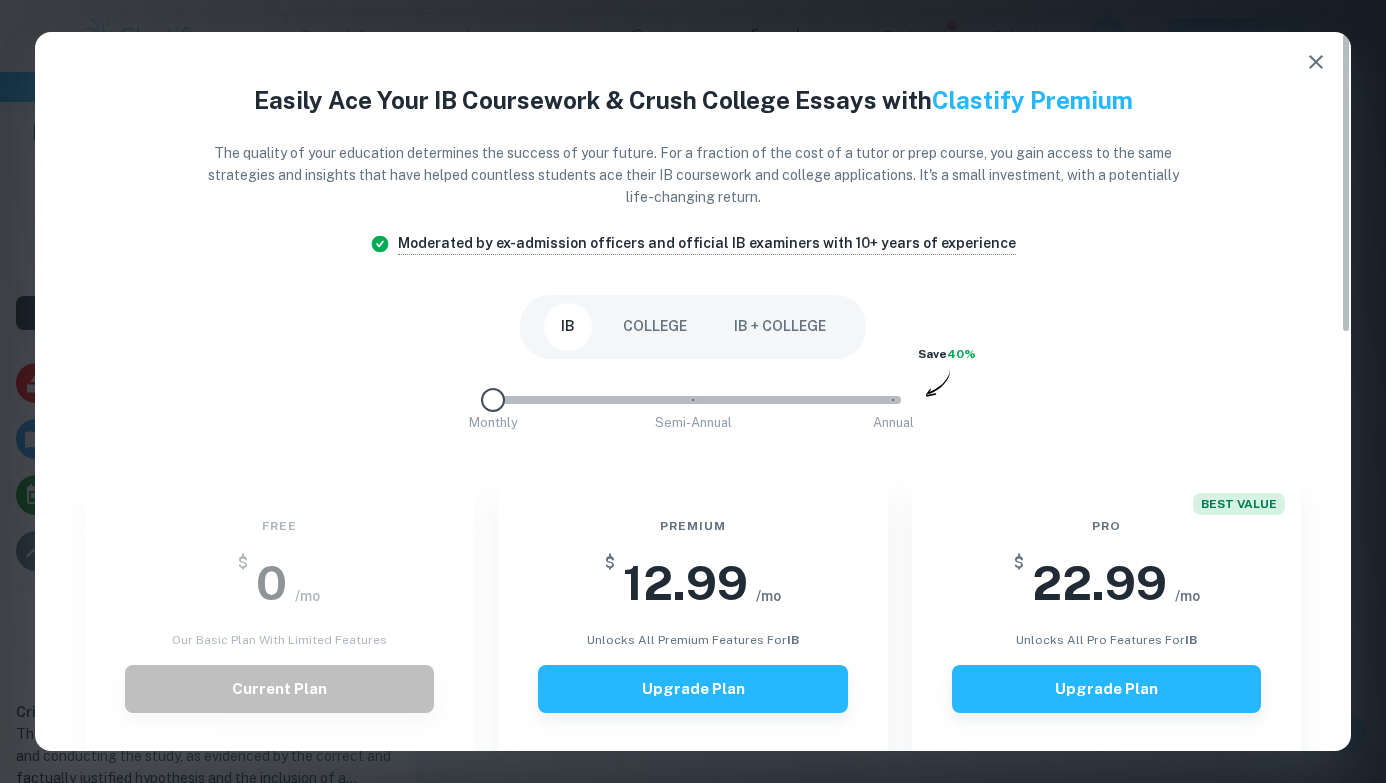 click on "Monthly Semi-Annual Annual" at bounding box center (693, 400) 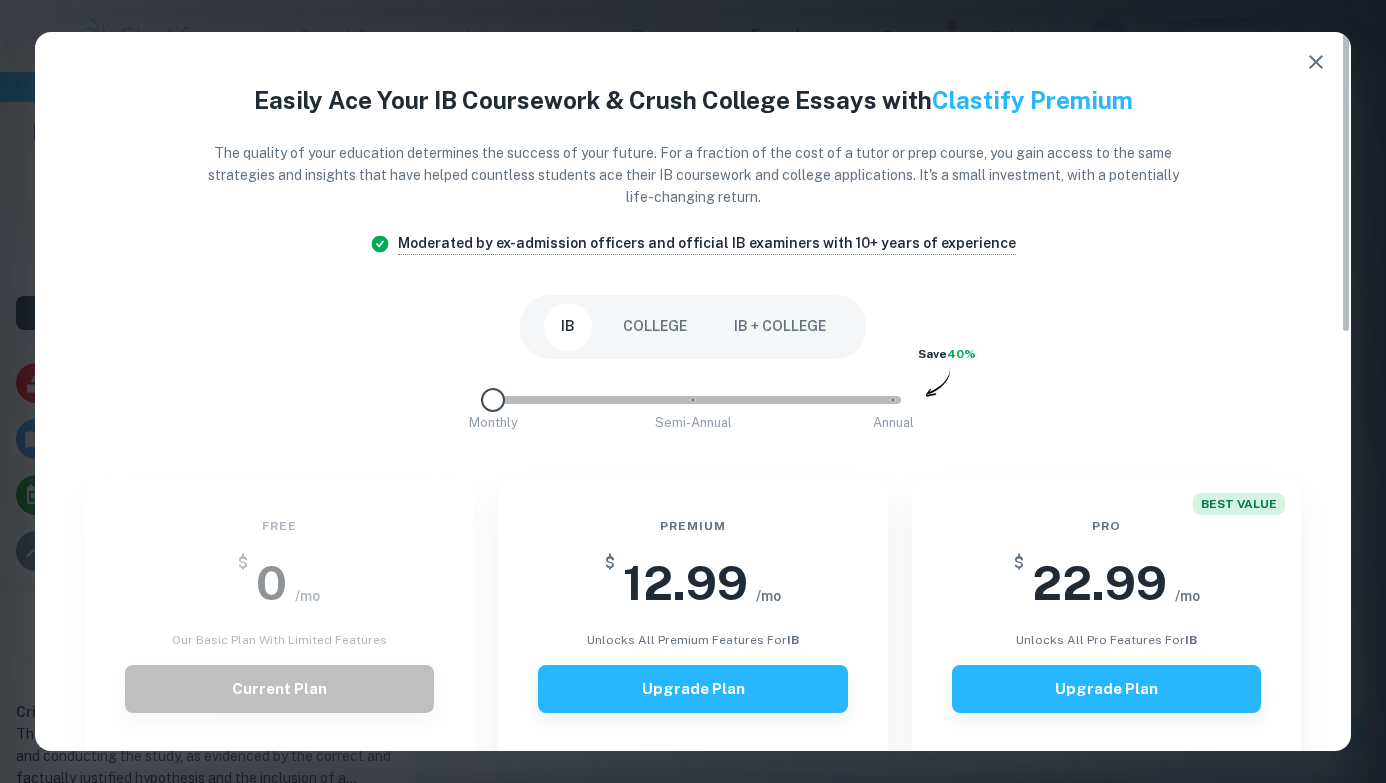 type on "2" 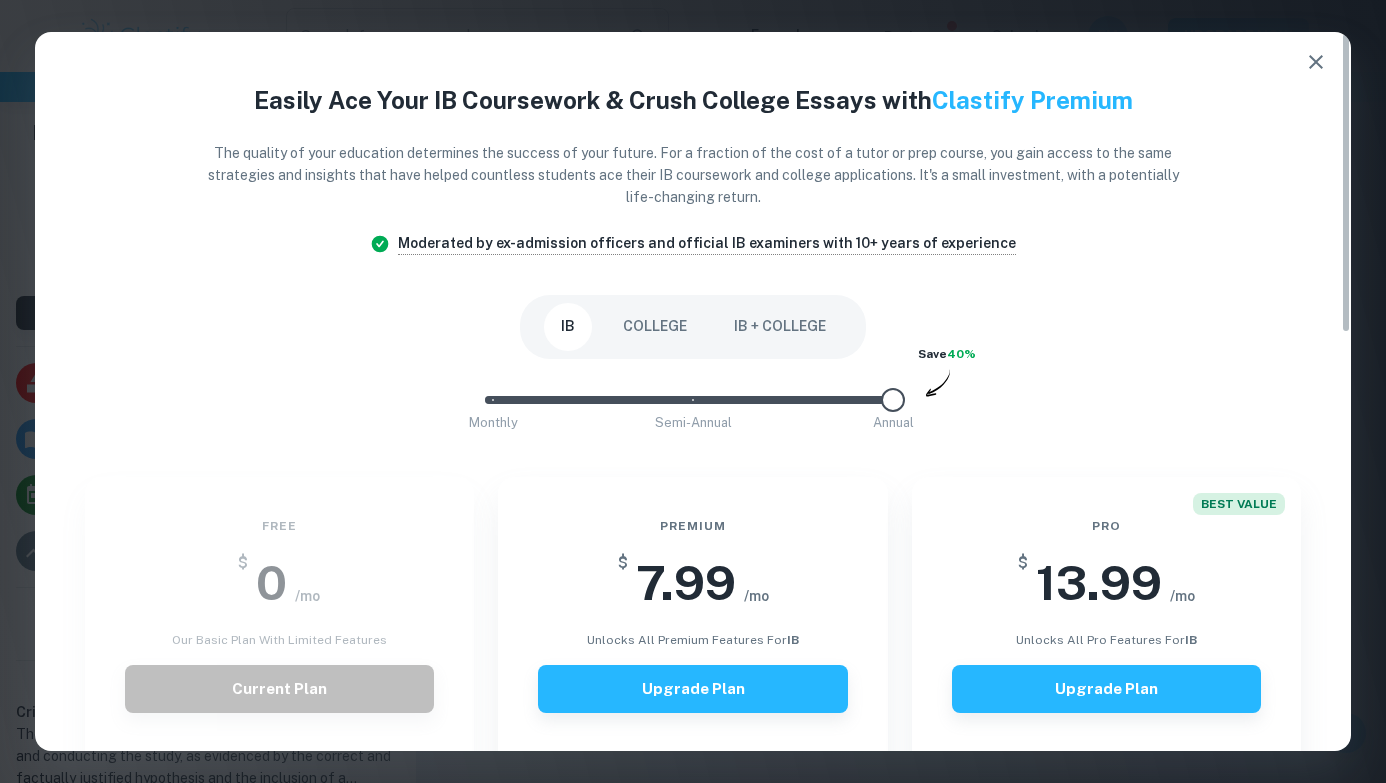 drag, startPoint x: 897, startPoint y: 396, endPoint x: 937, endPoint y: 397, distance: 40.012497 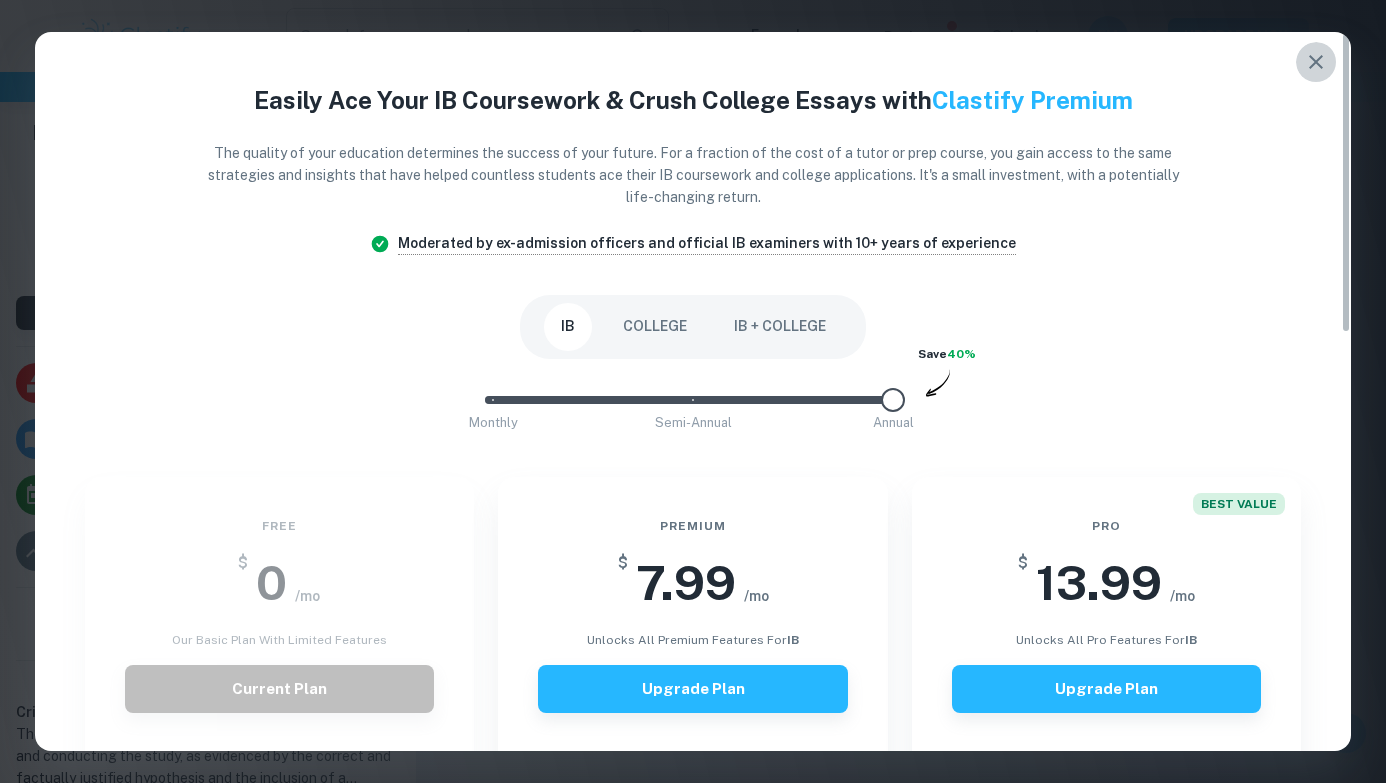 click 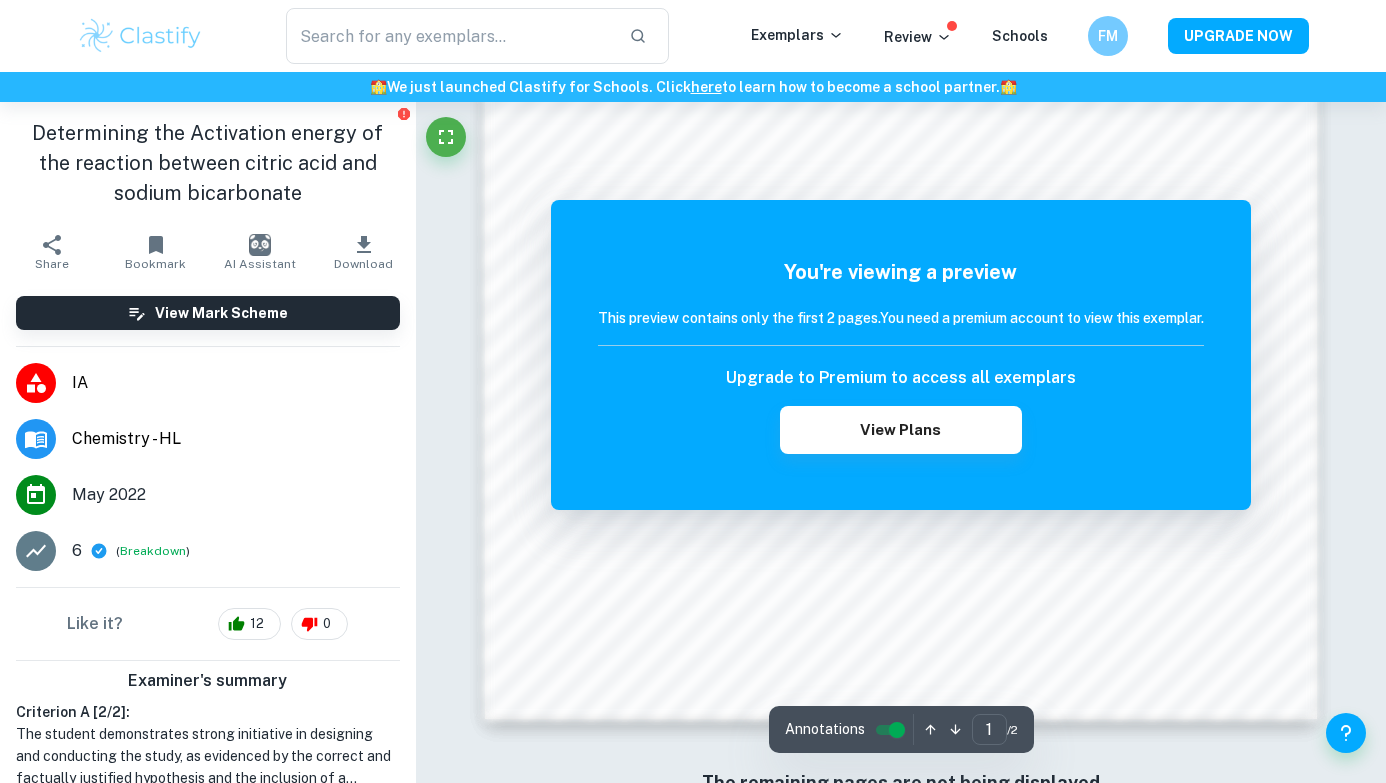 scroll, scrollTop: 1839, scrollLeft: 0, axis: vertical 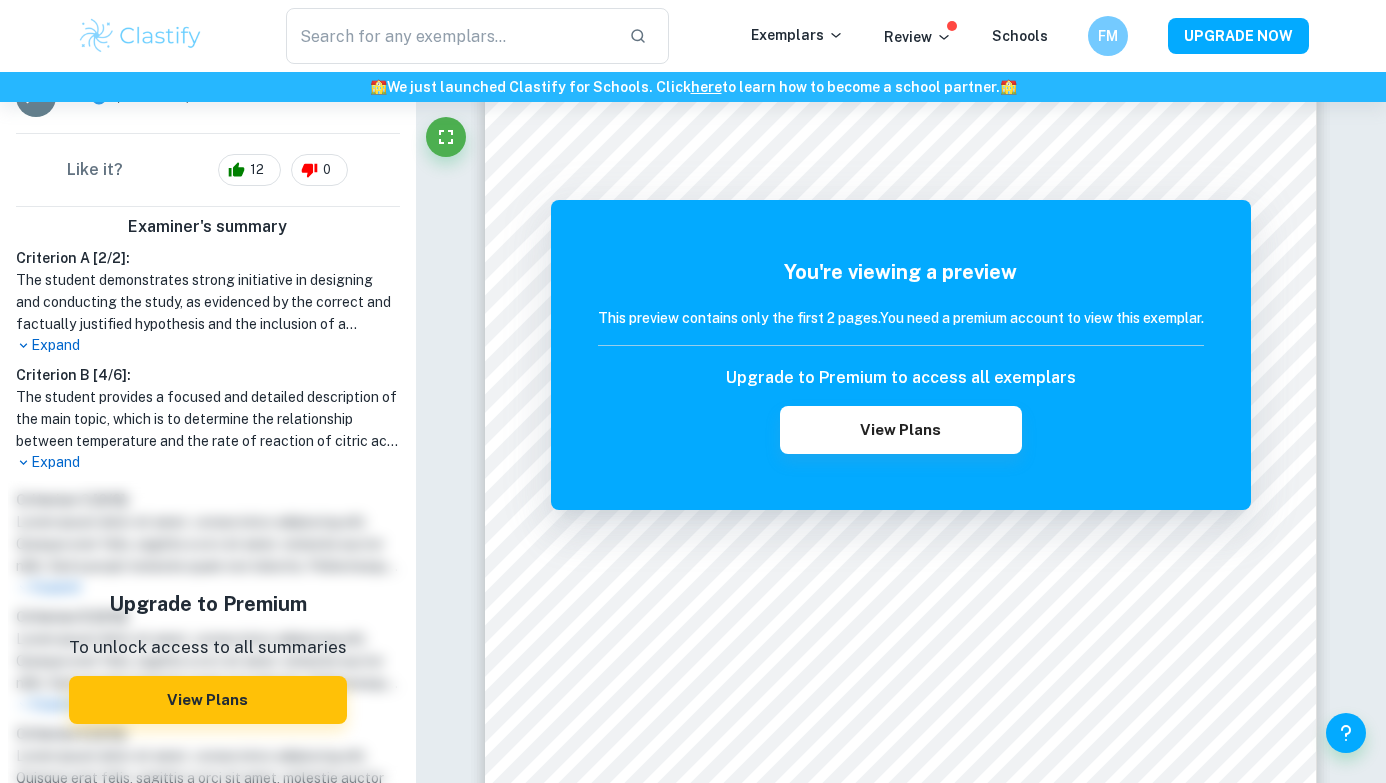 click on "Expand" at bounding box center (208, 462) 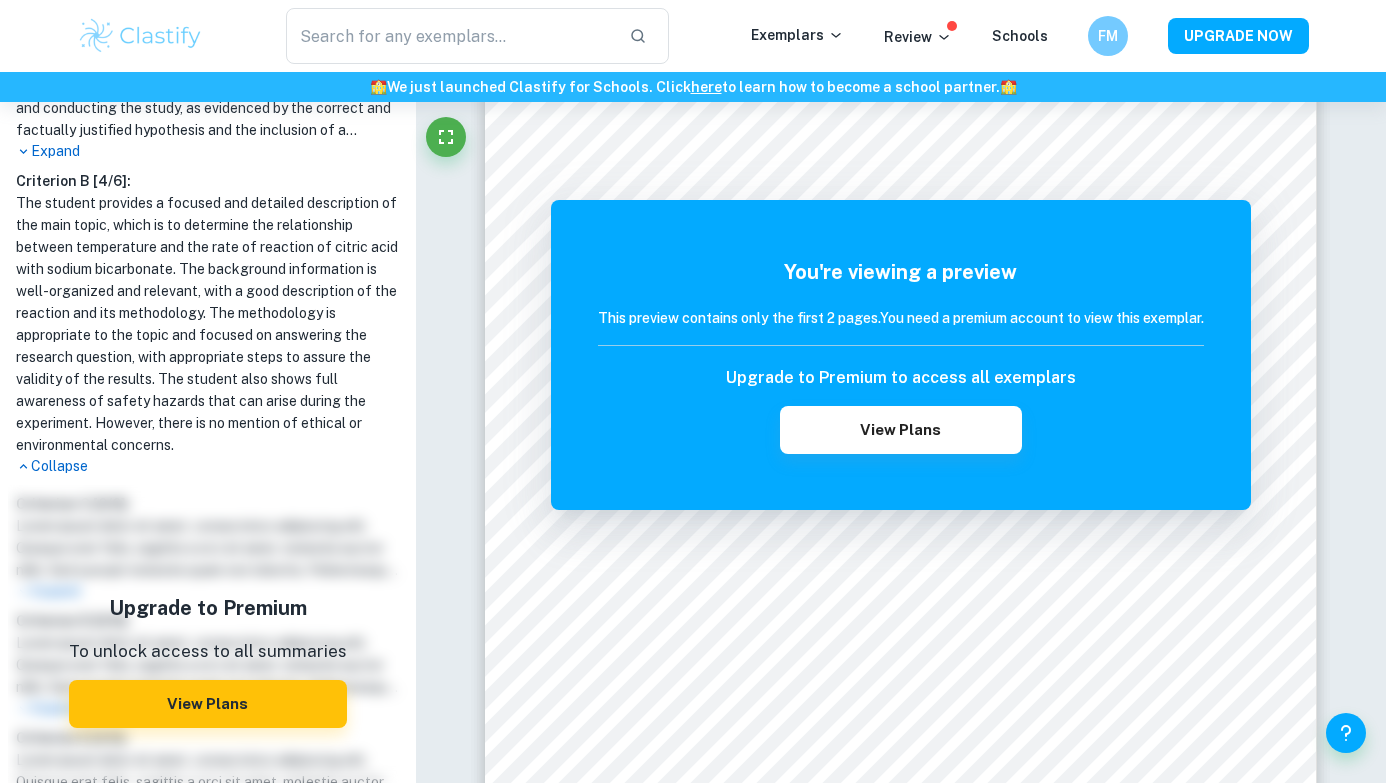 scroll, scrollTop: 751, scrollLeft: 0, axis: vertical 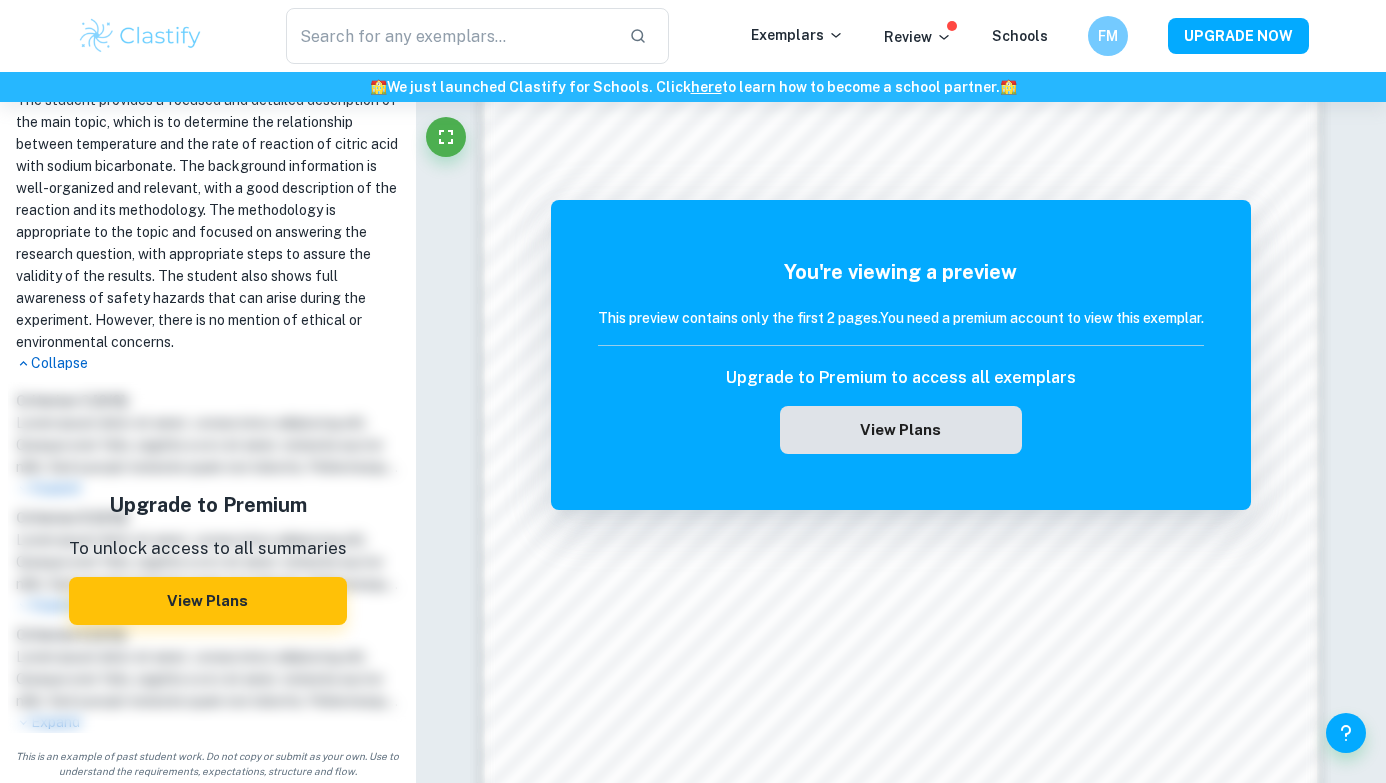 click on "View Plans" at bounding box center [901, 430] 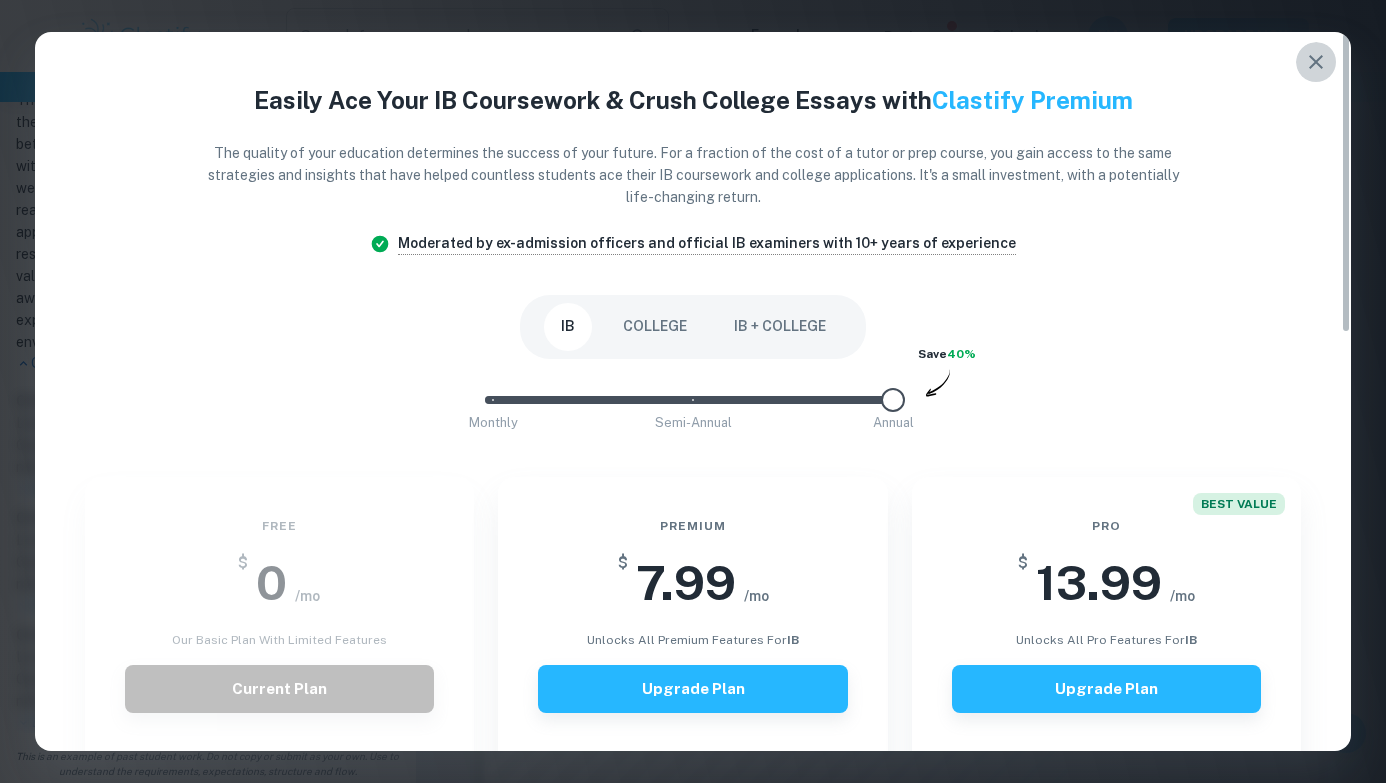 click 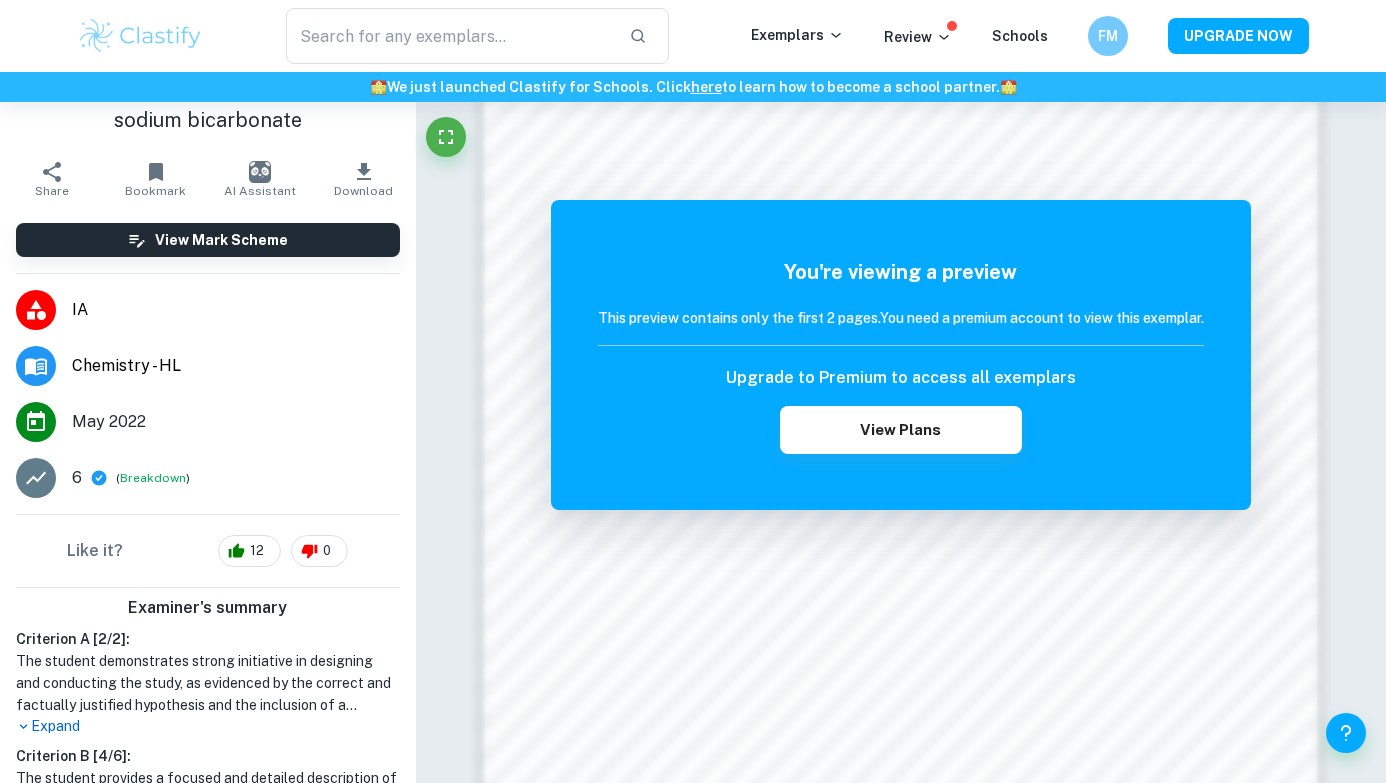 scroll, scrollTop: 0, scrollLeft: 0, axis: both 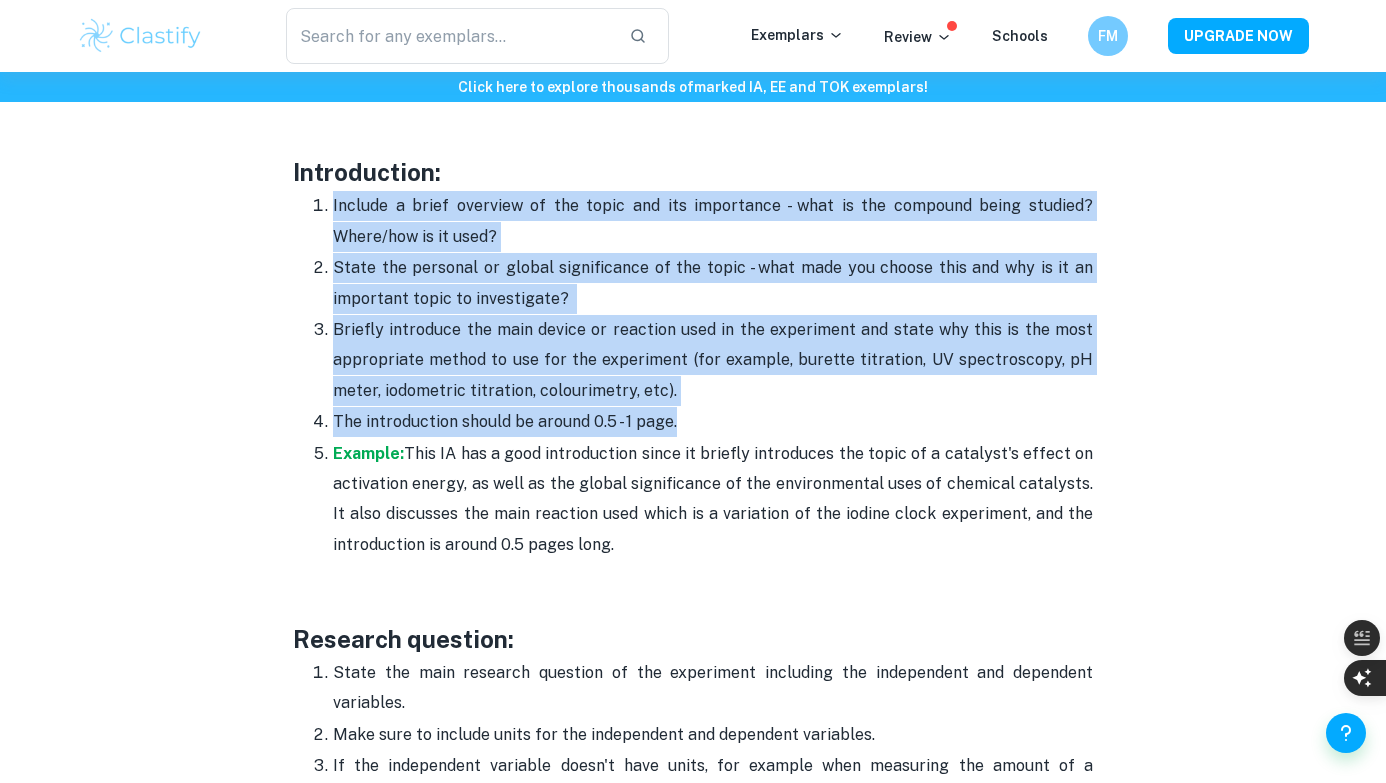 drag, startPoint x: 684, startPoint y: 421, endPoint x: 308, endPoint y: 203, distance: 434.62628 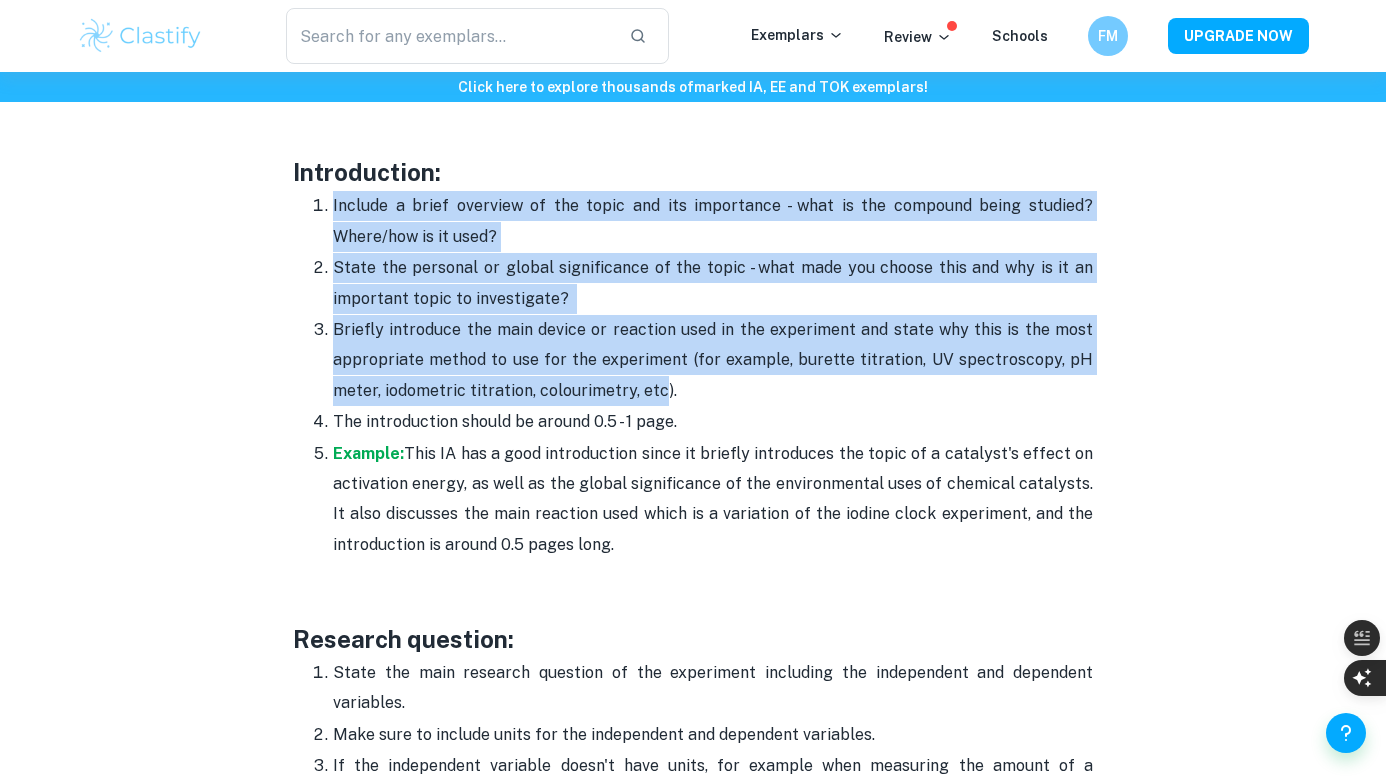 drag, startPoint x: 657, startPoint y: 397, endPoint x: 326, endPoint y: 211, distance: 379.6801 